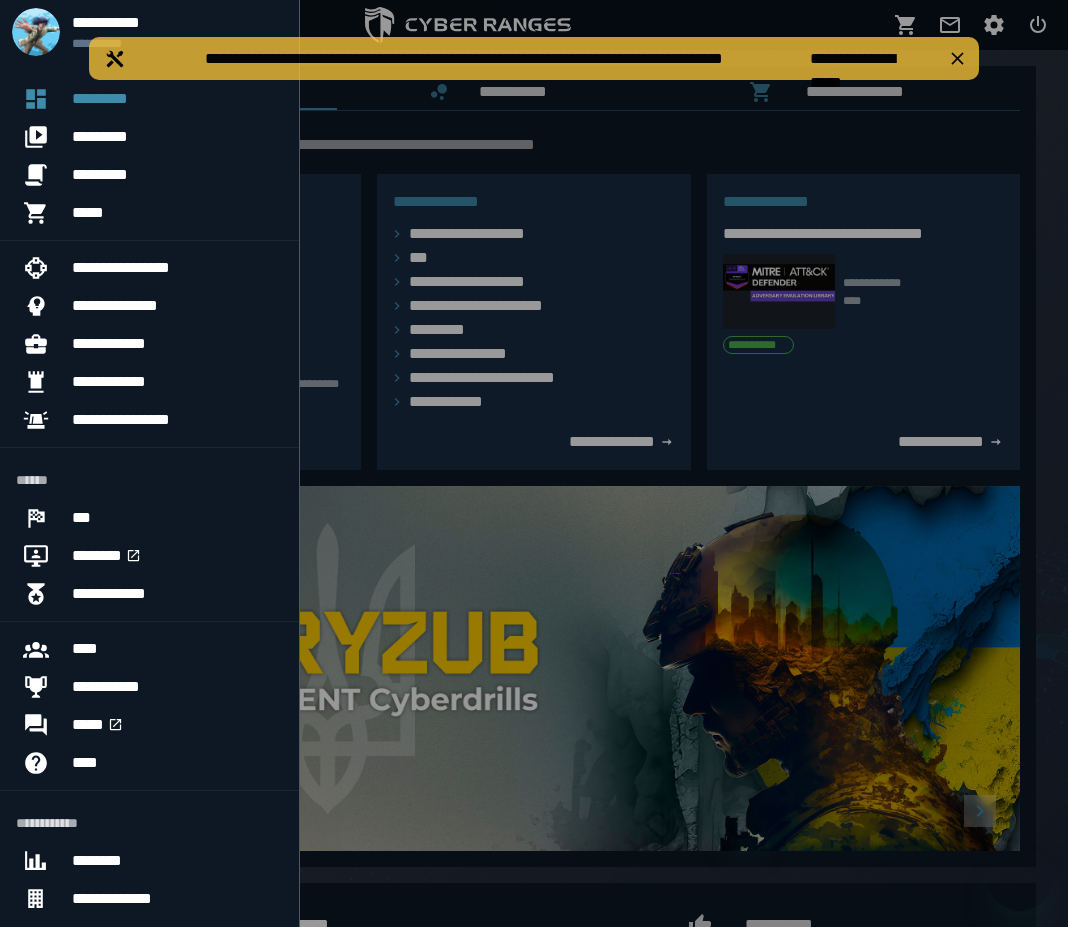 scroll, scrollTop: 0, scrollLeft: 0, axis: both 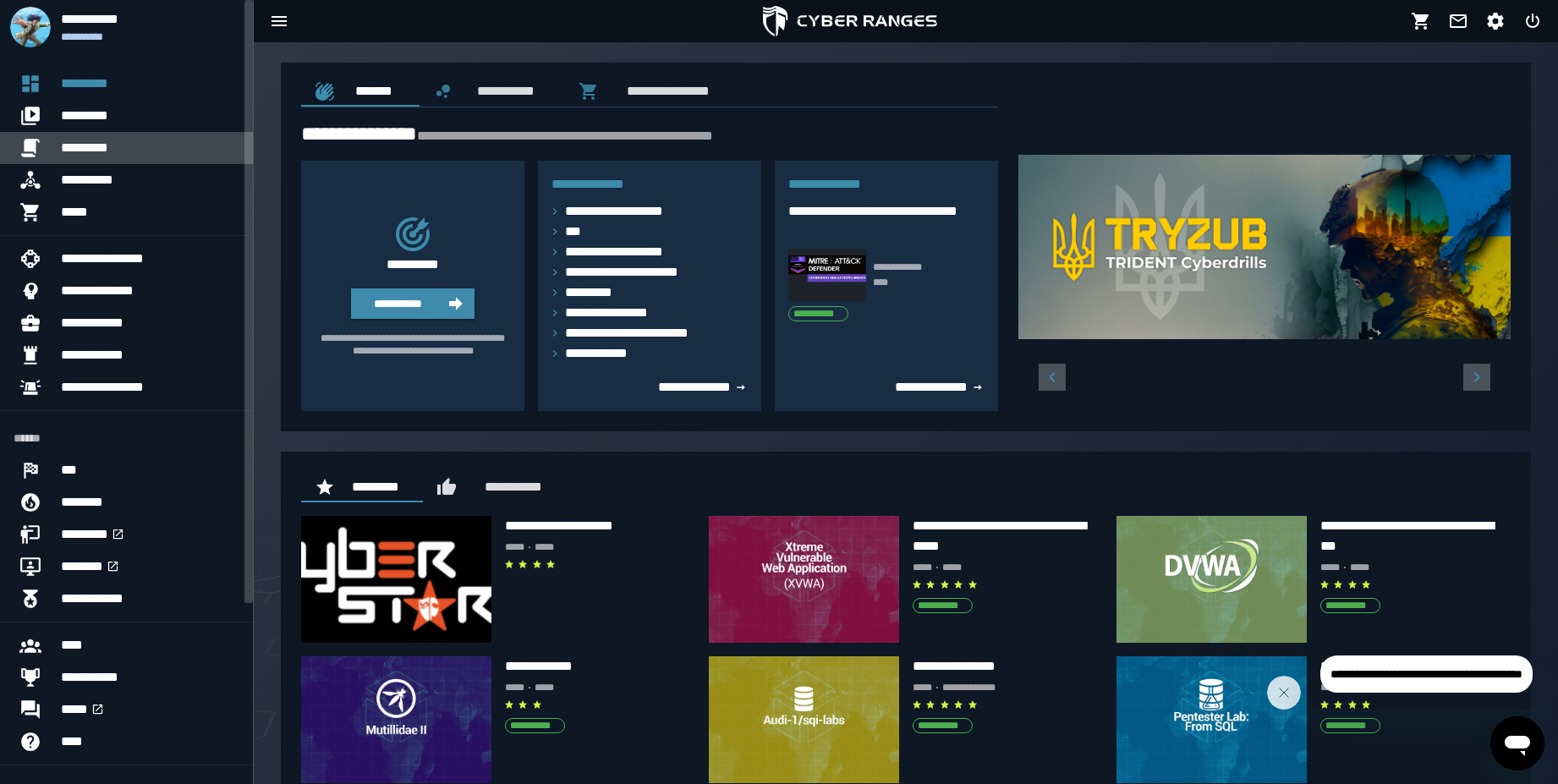 click on "*********" at bounding box center (150, 148) 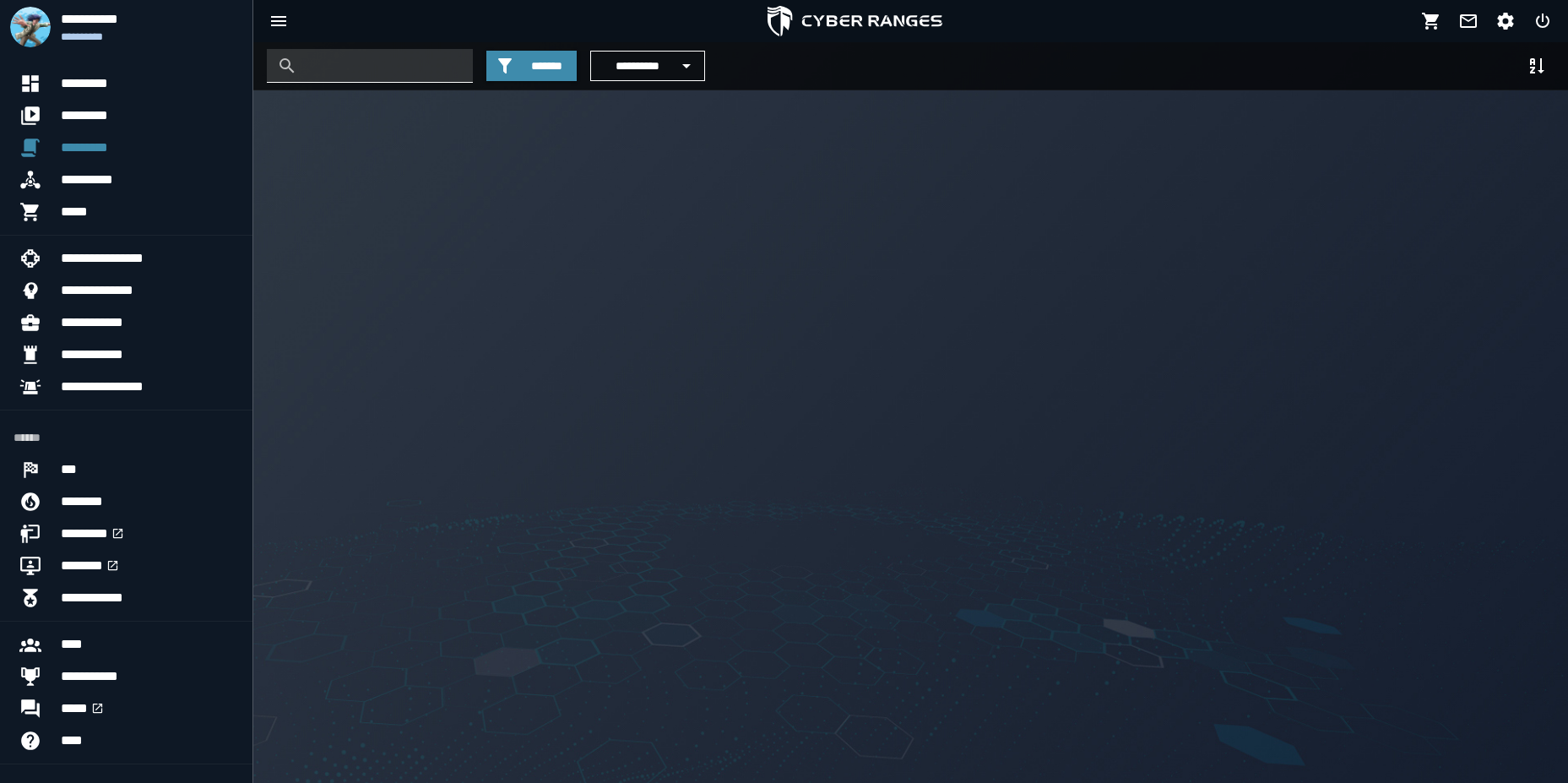 click at bounding box center [383, 66] 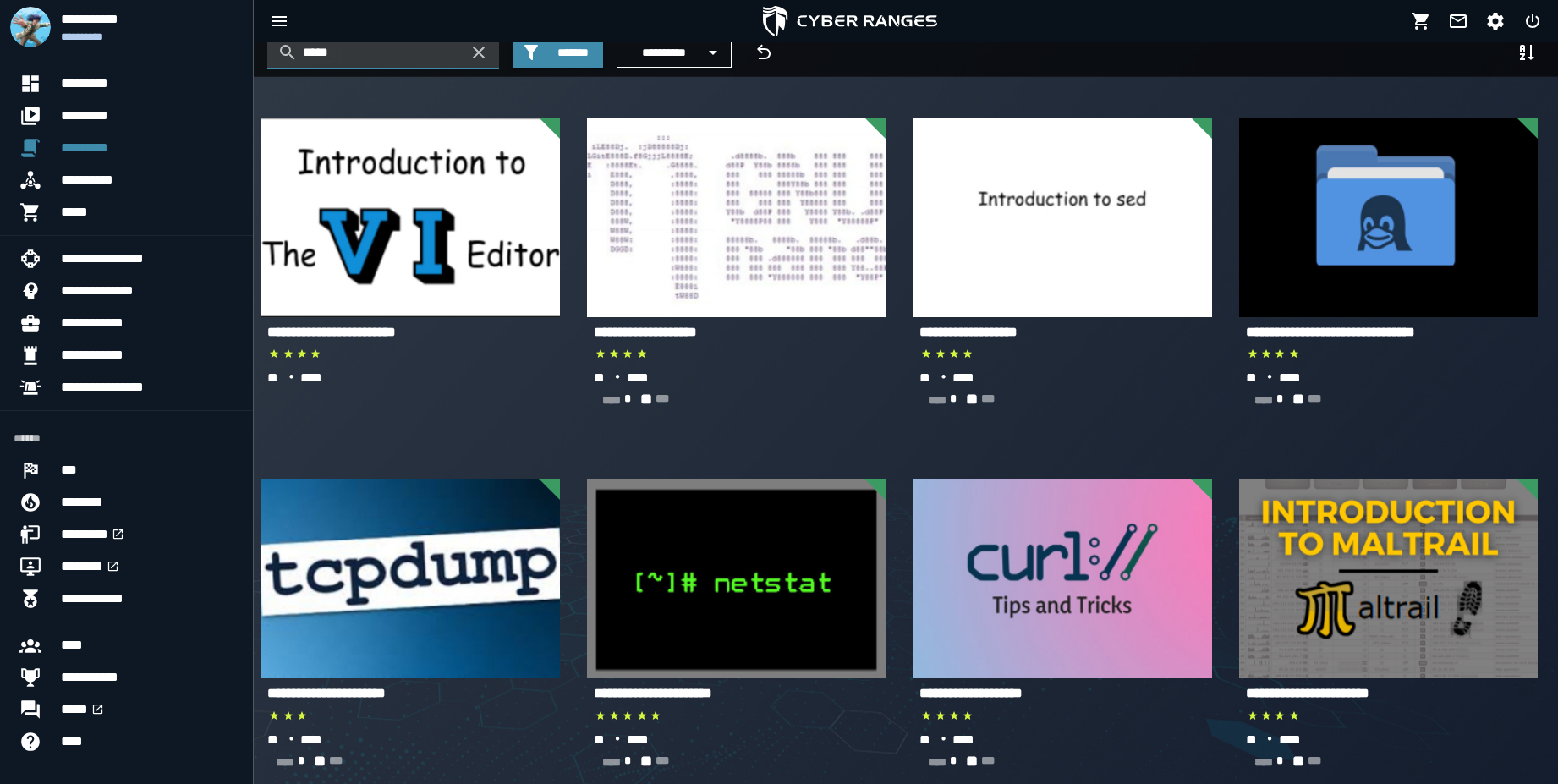scroll, scrollTop: 10, scrollLeft: 0, axis: vertical 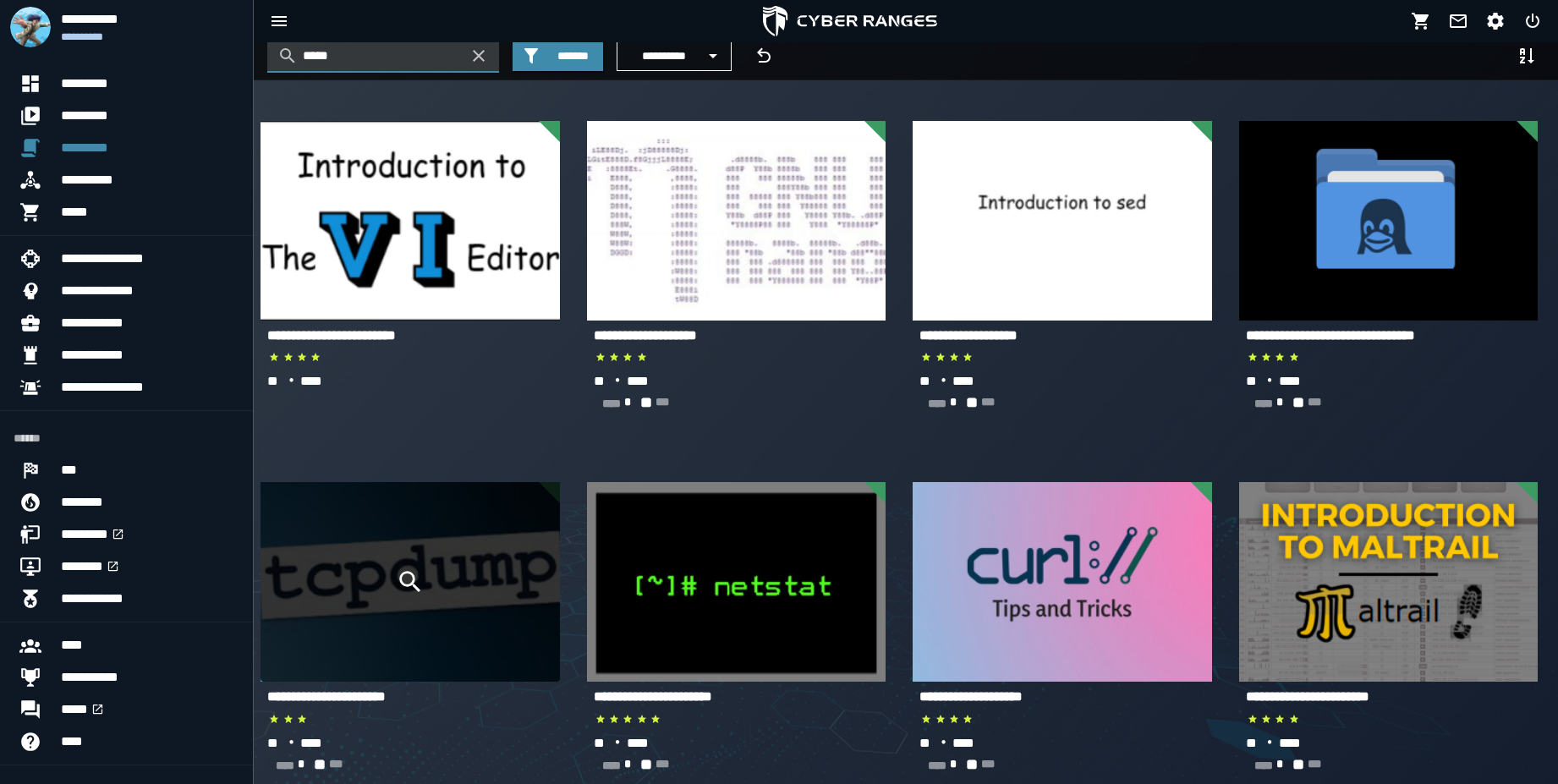 type on "*****" 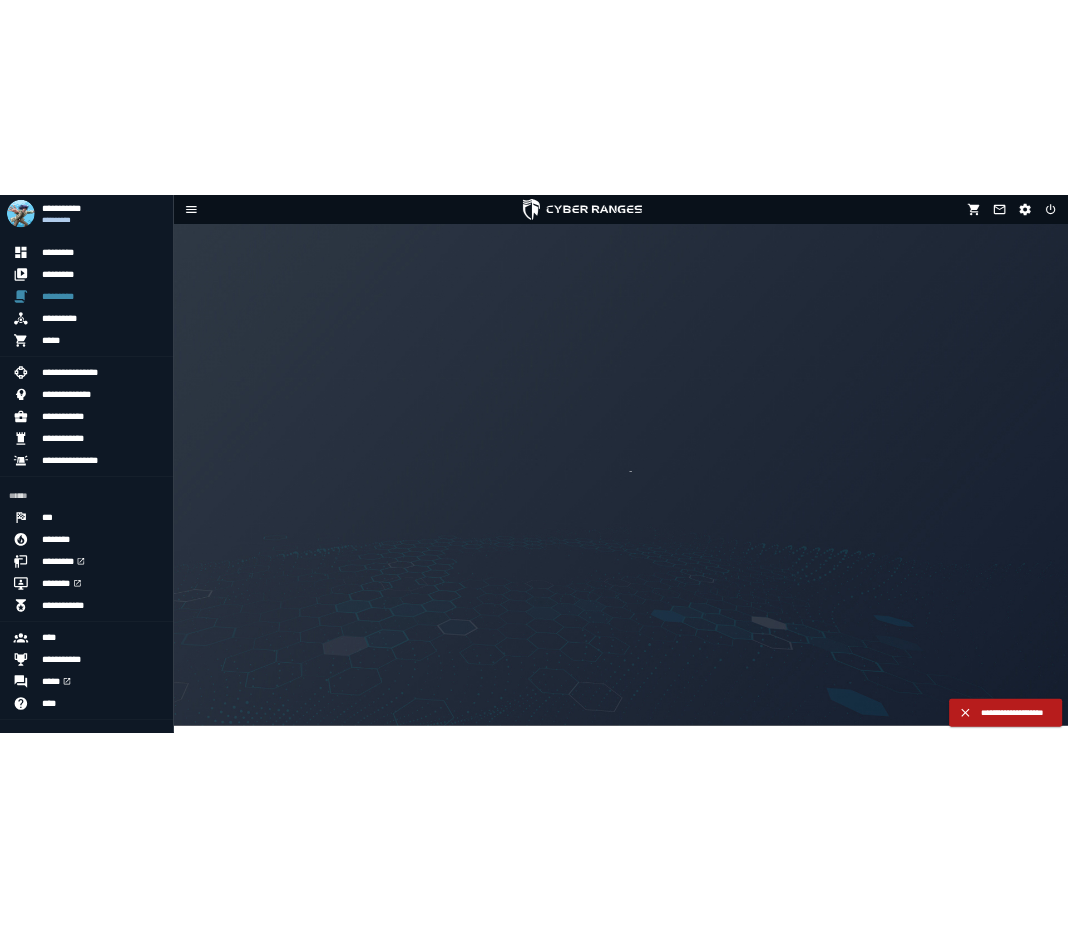 scroll, scrollTop: 0, scrollLeft: 0, axis: both 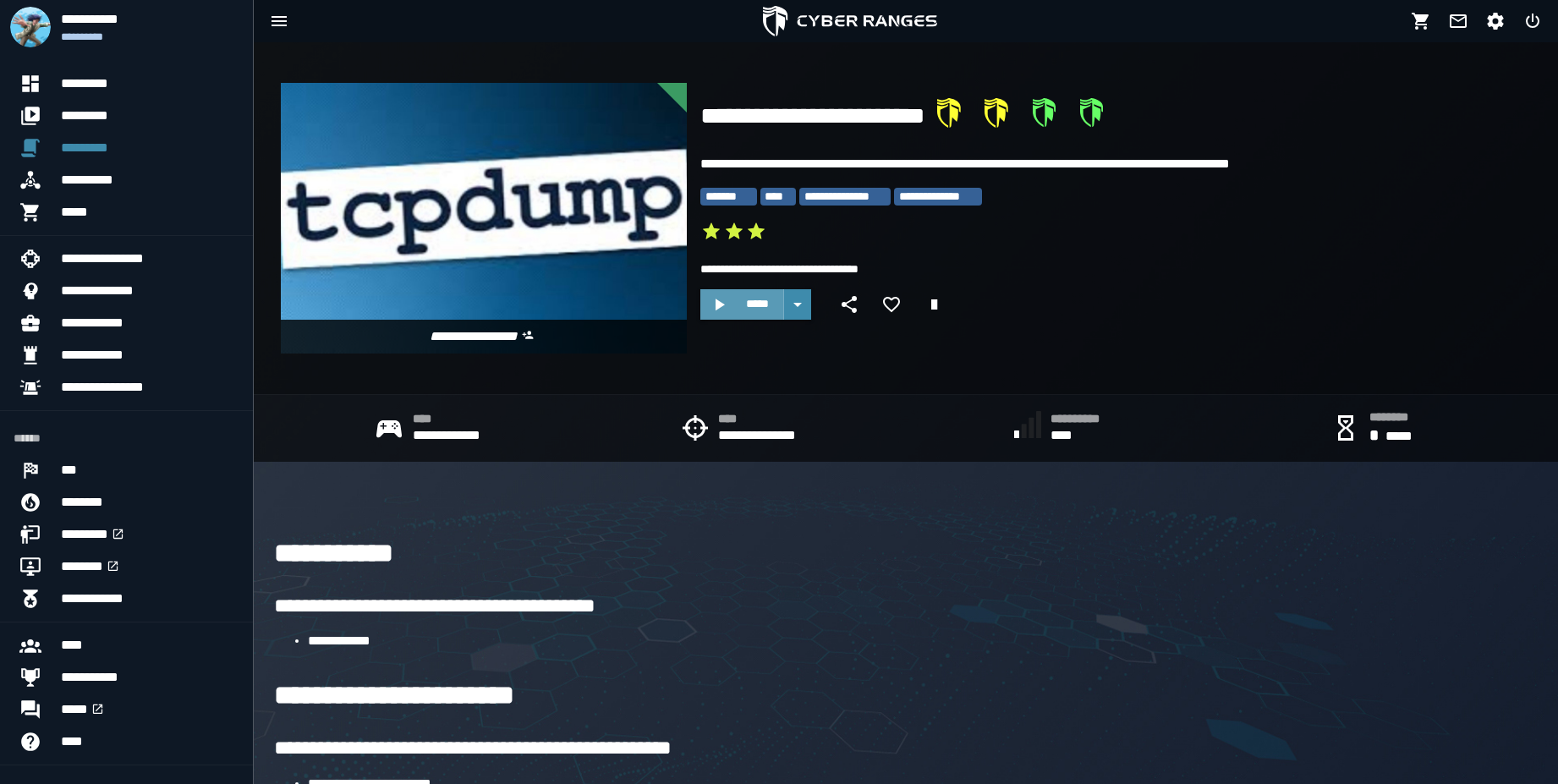 click on "*****" at bounding box center [757, 304] 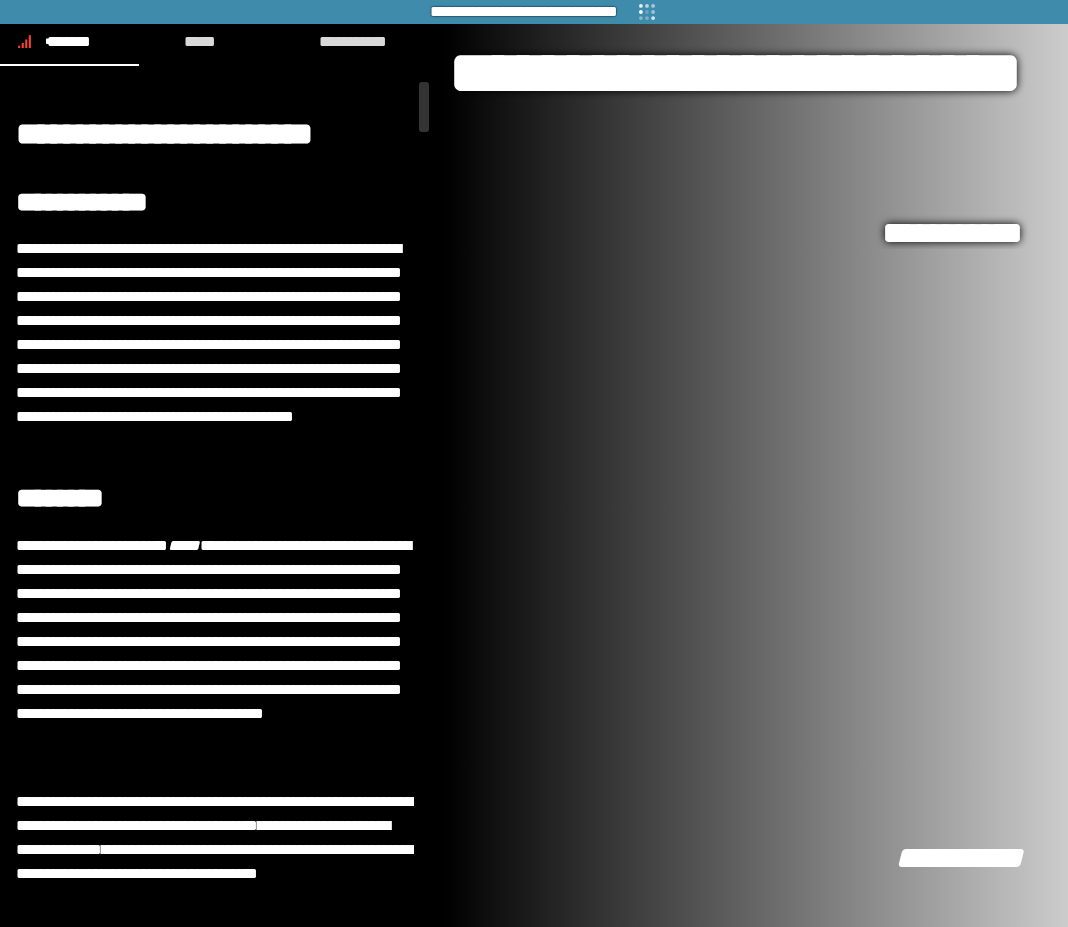 scroll, scrollTop: 0, scrollLeft: 0, axis: both 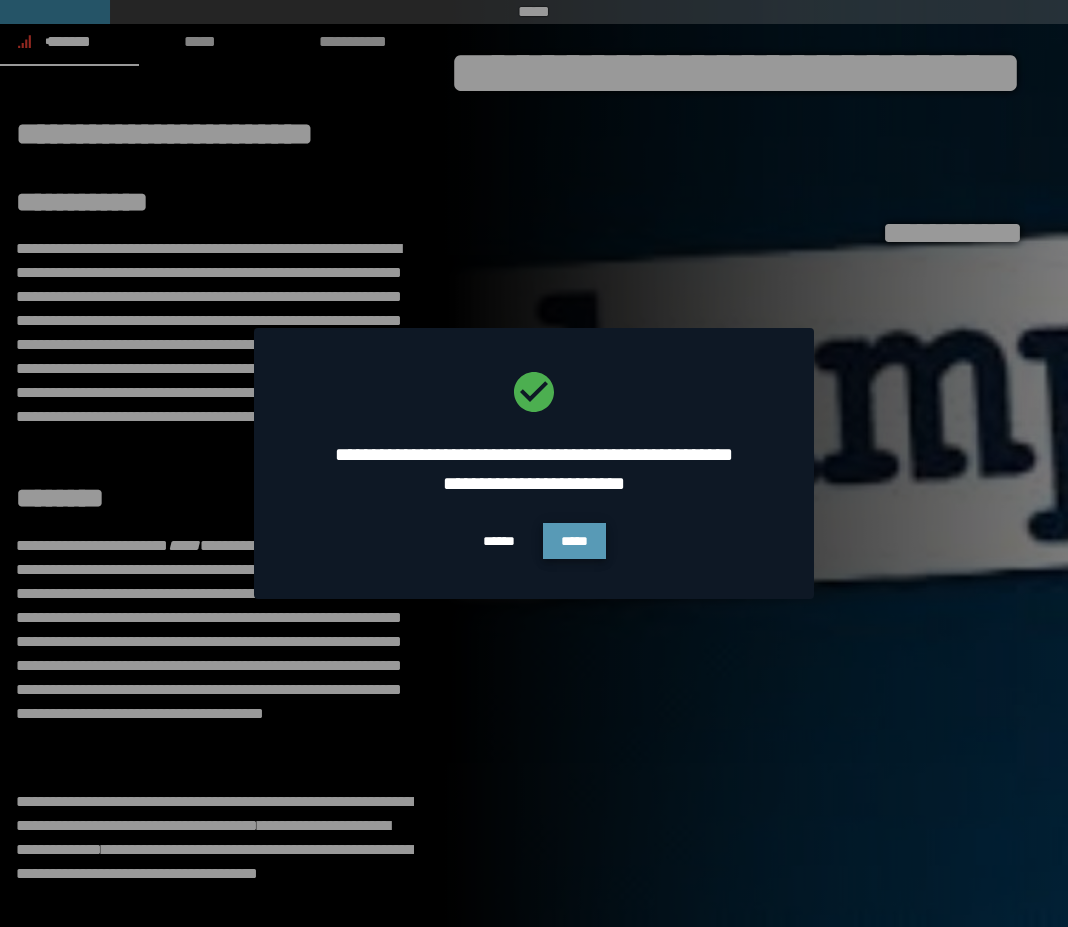 click on "*****" at bounding box center (574, 541) 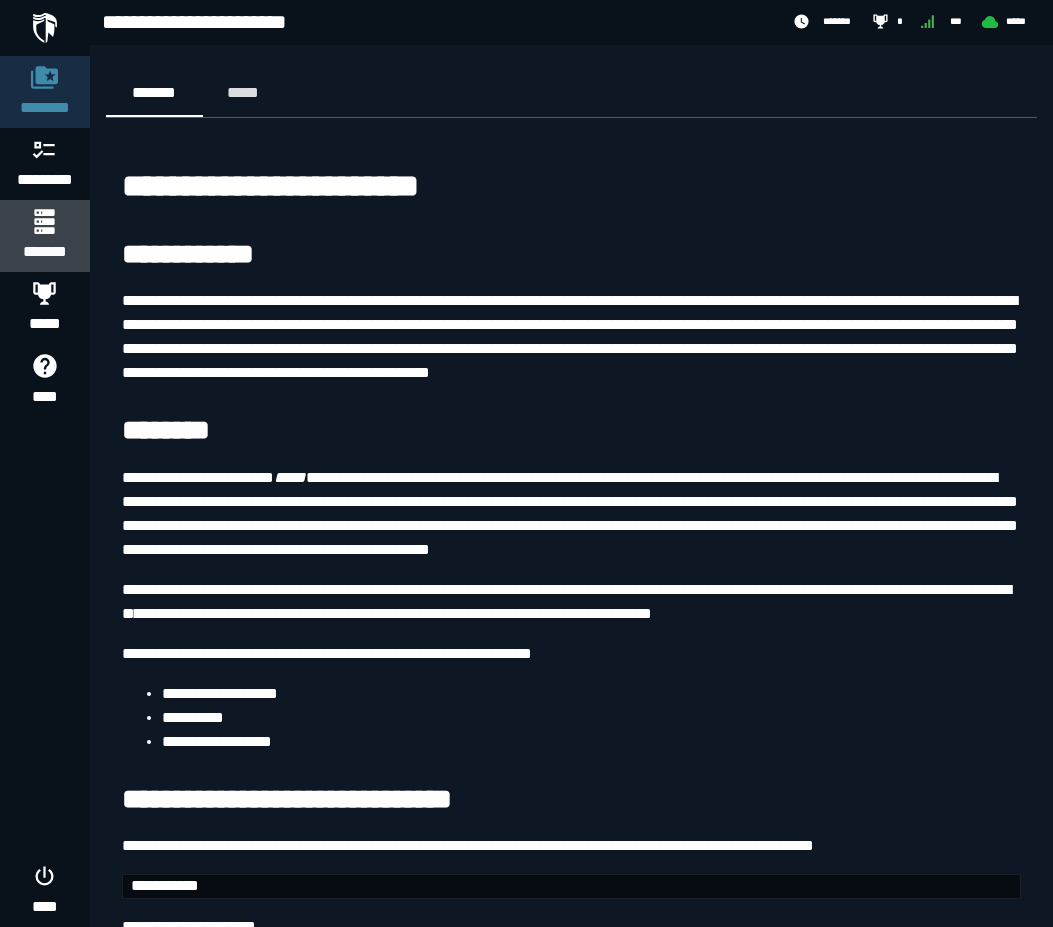click 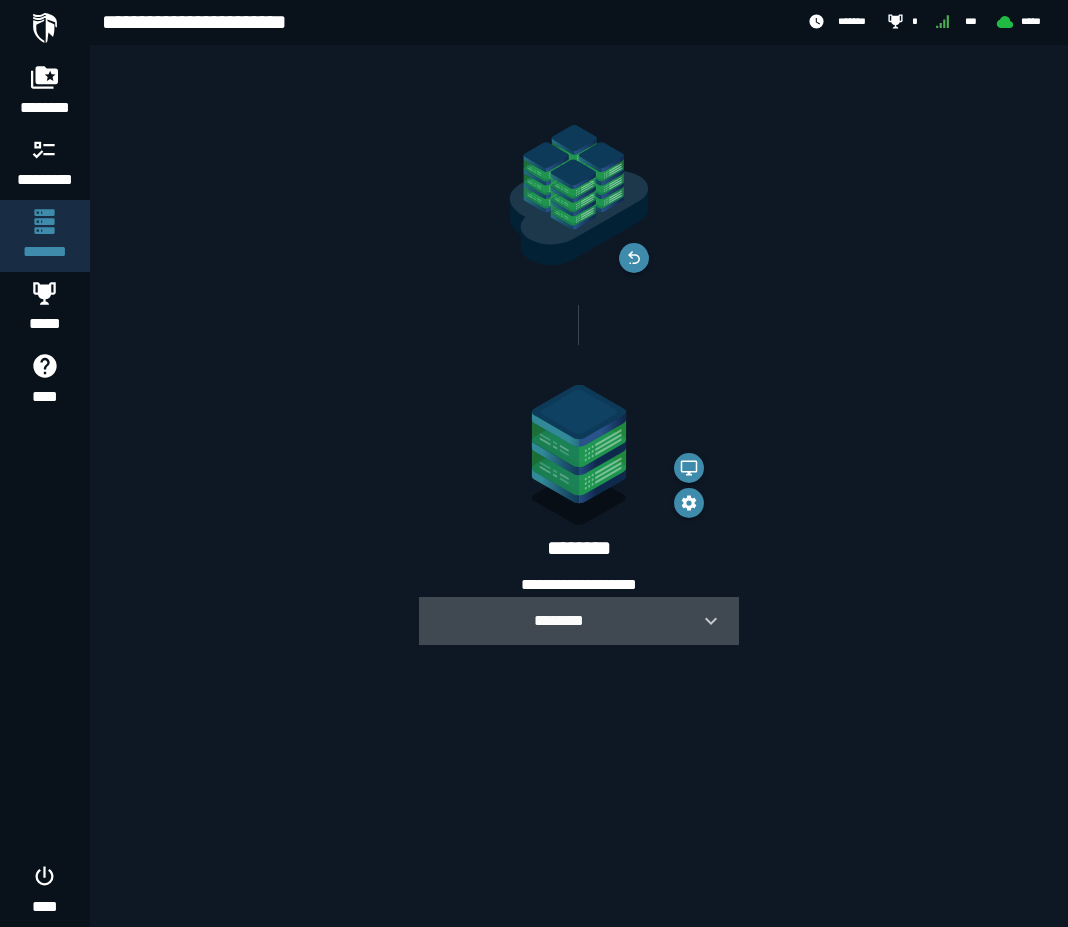 click 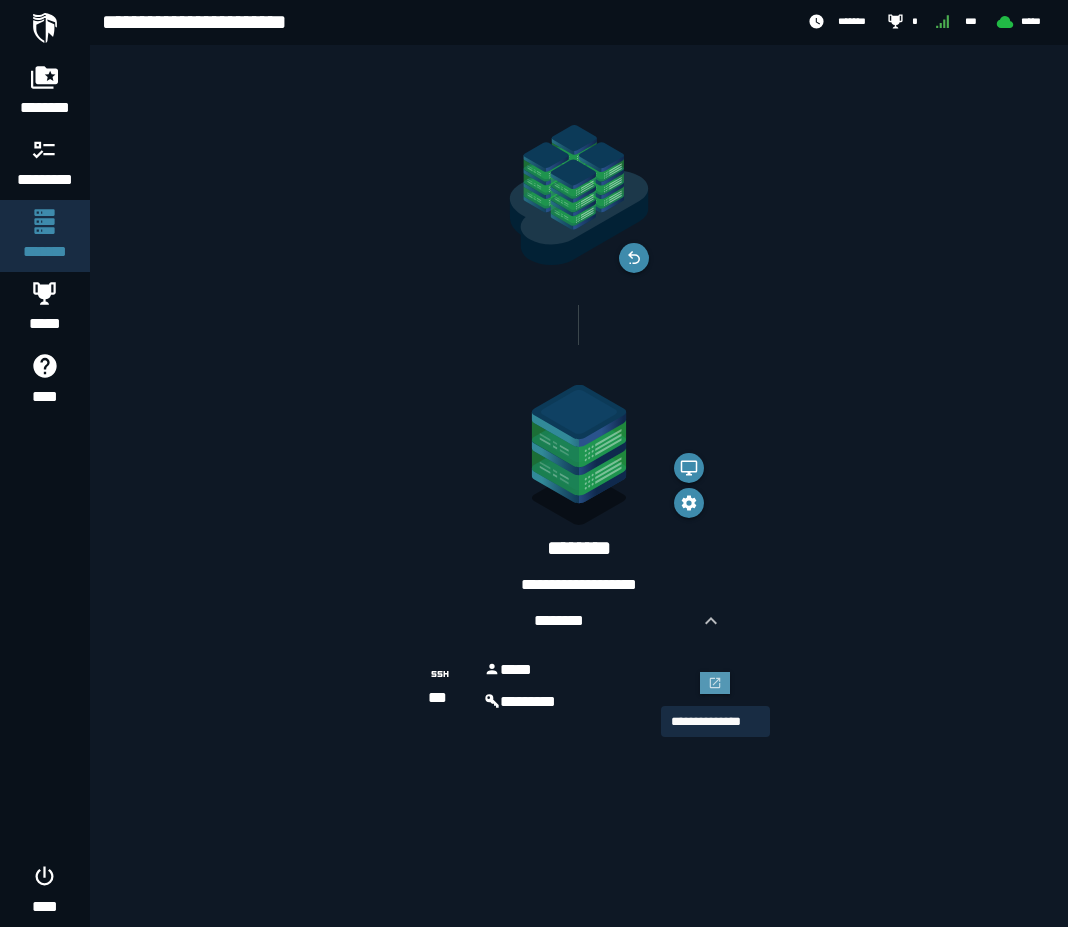 click 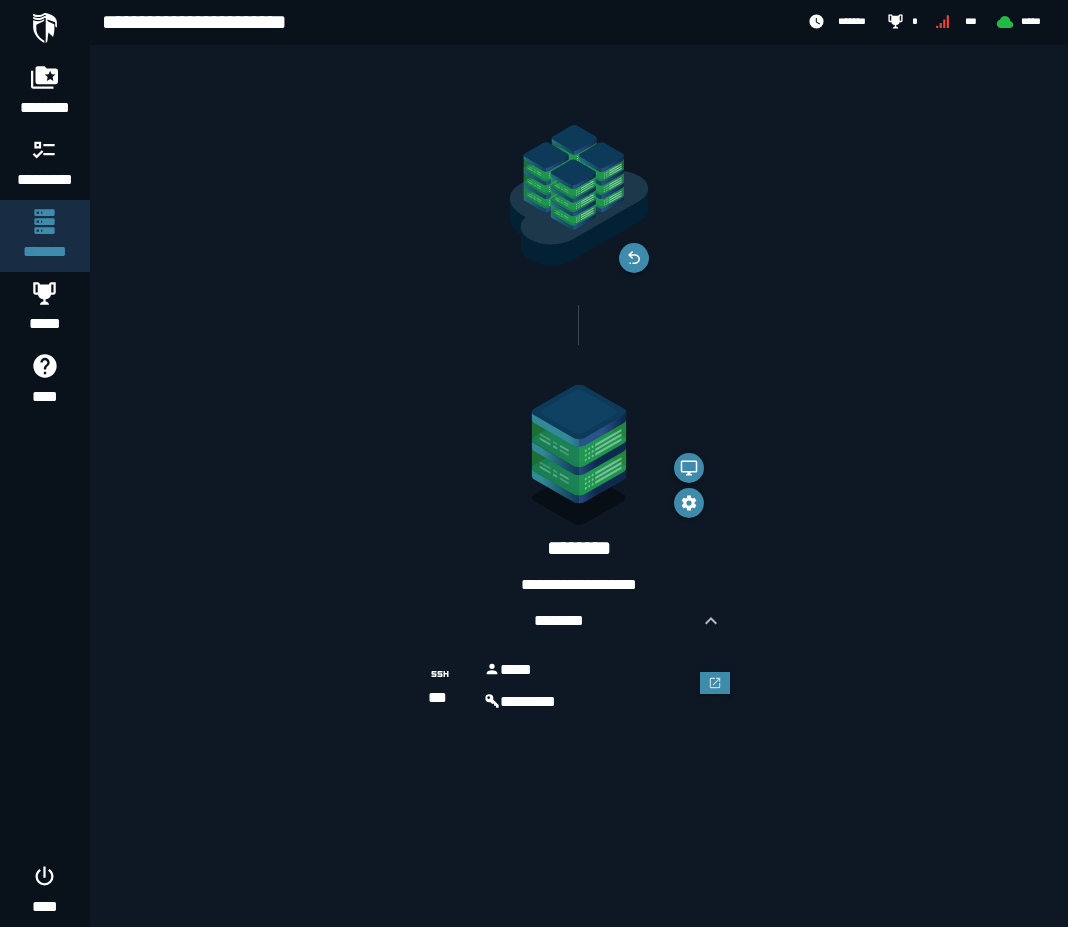 click at bounding box center [45, 28] 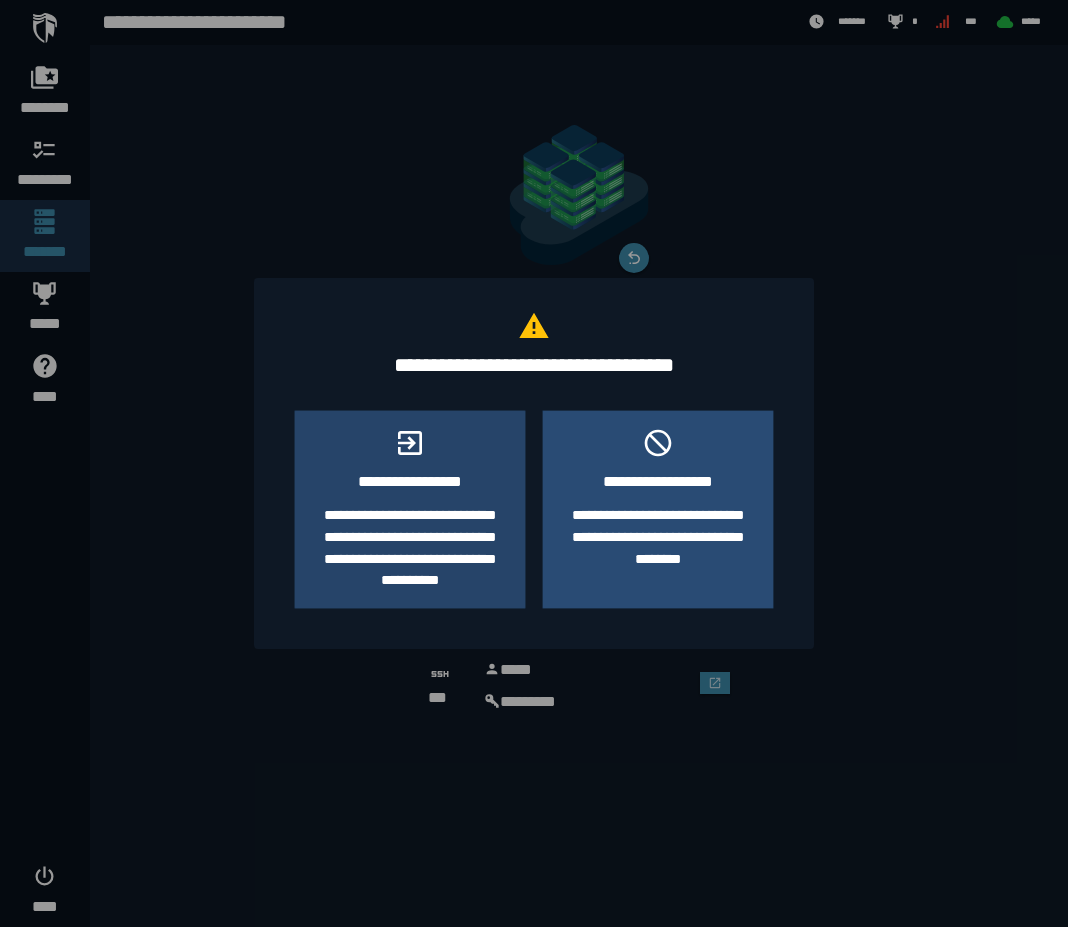 click on "**********" 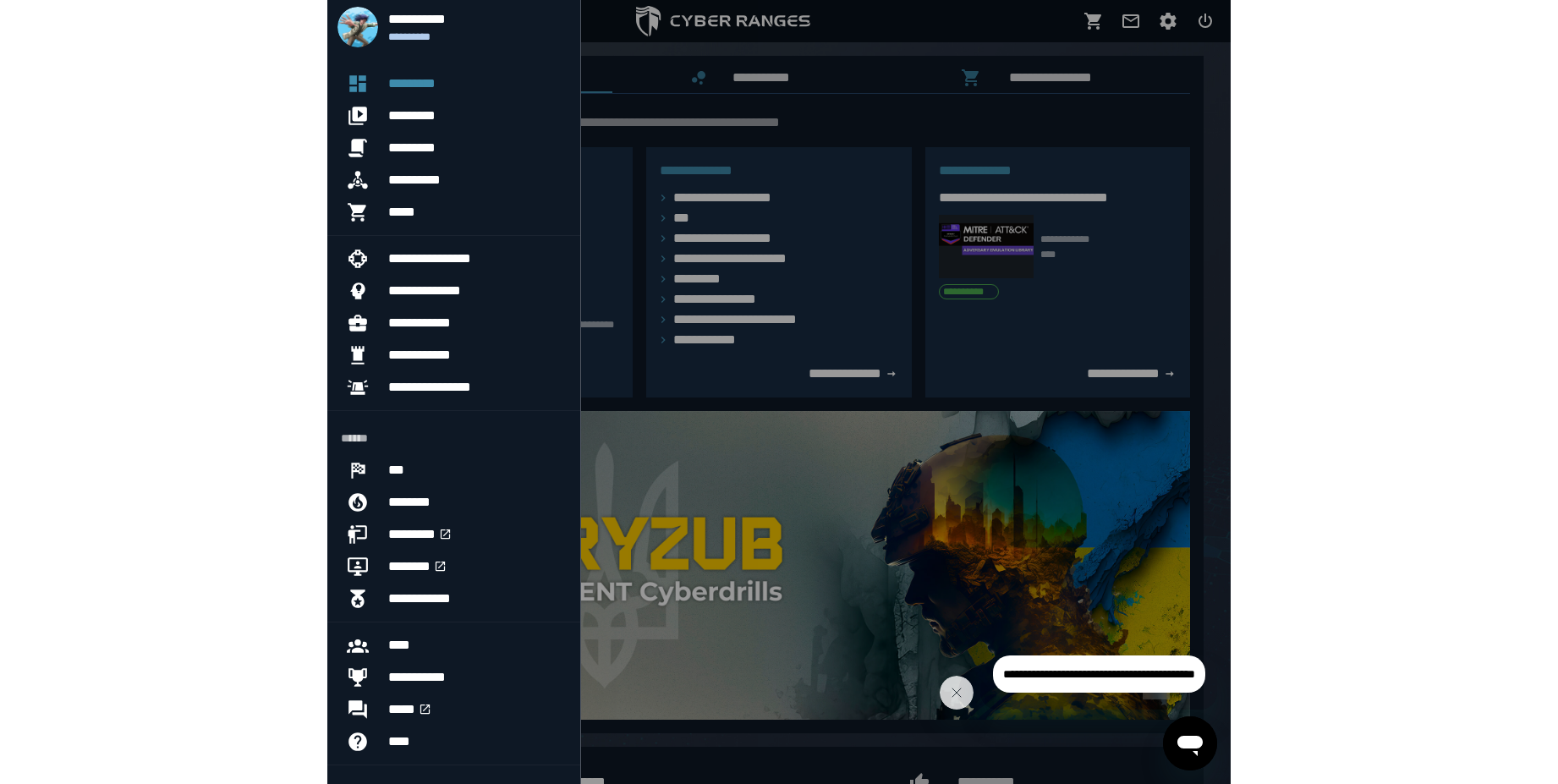 scroll, scrollTop: 0, scrollLeft: 0, axis: both 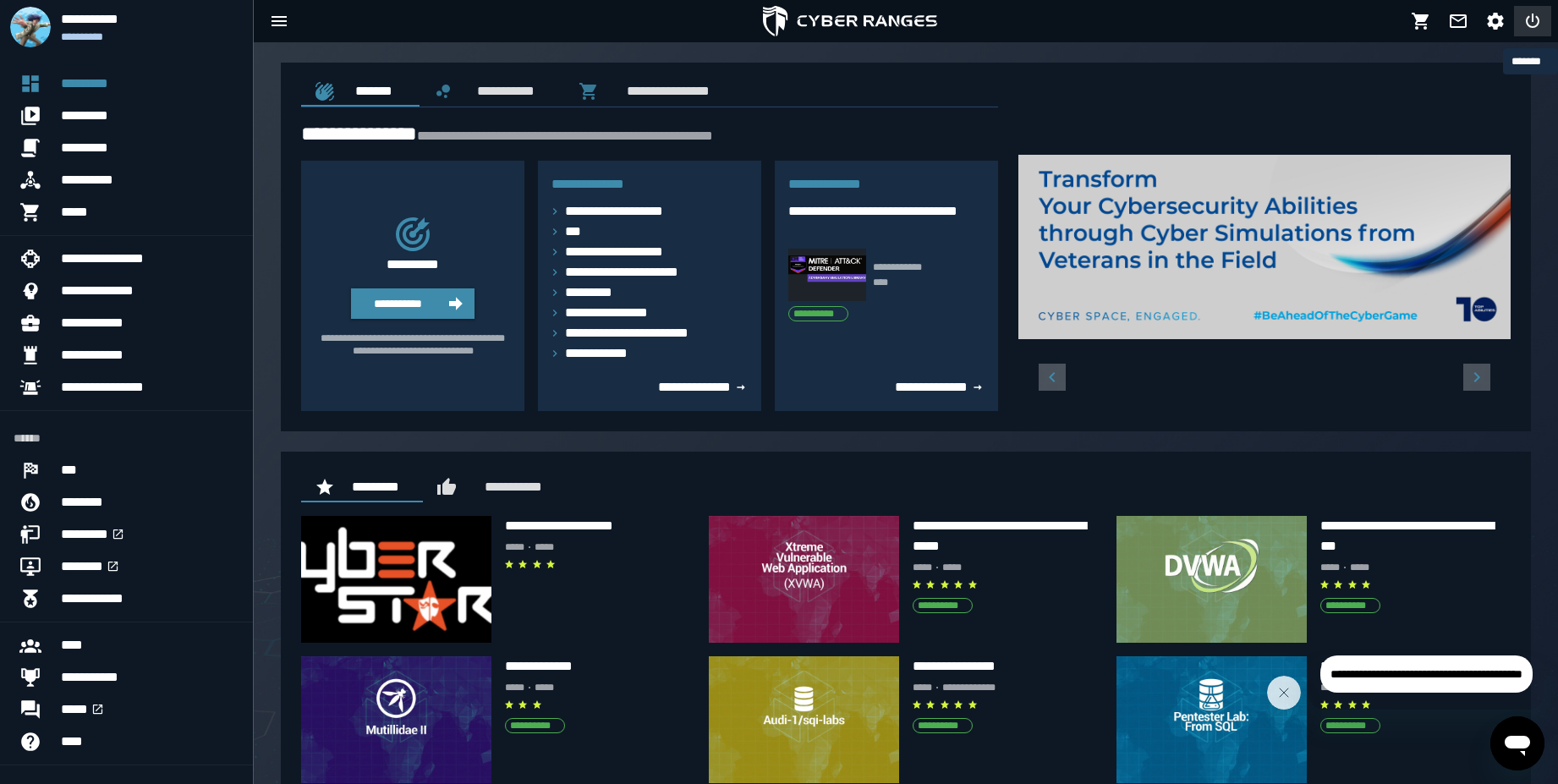 click 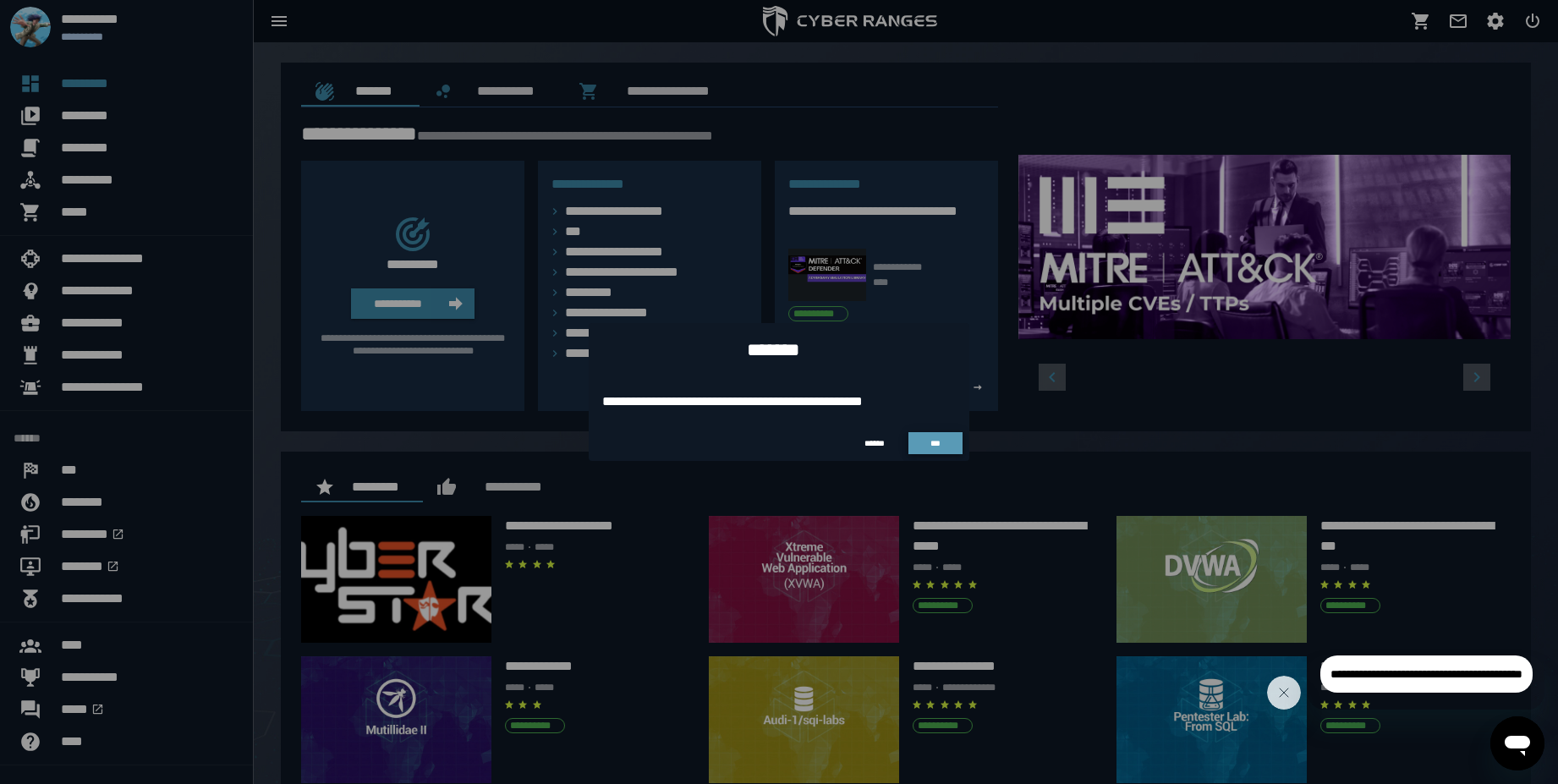 click on "***" at bounding box center [935, 443] 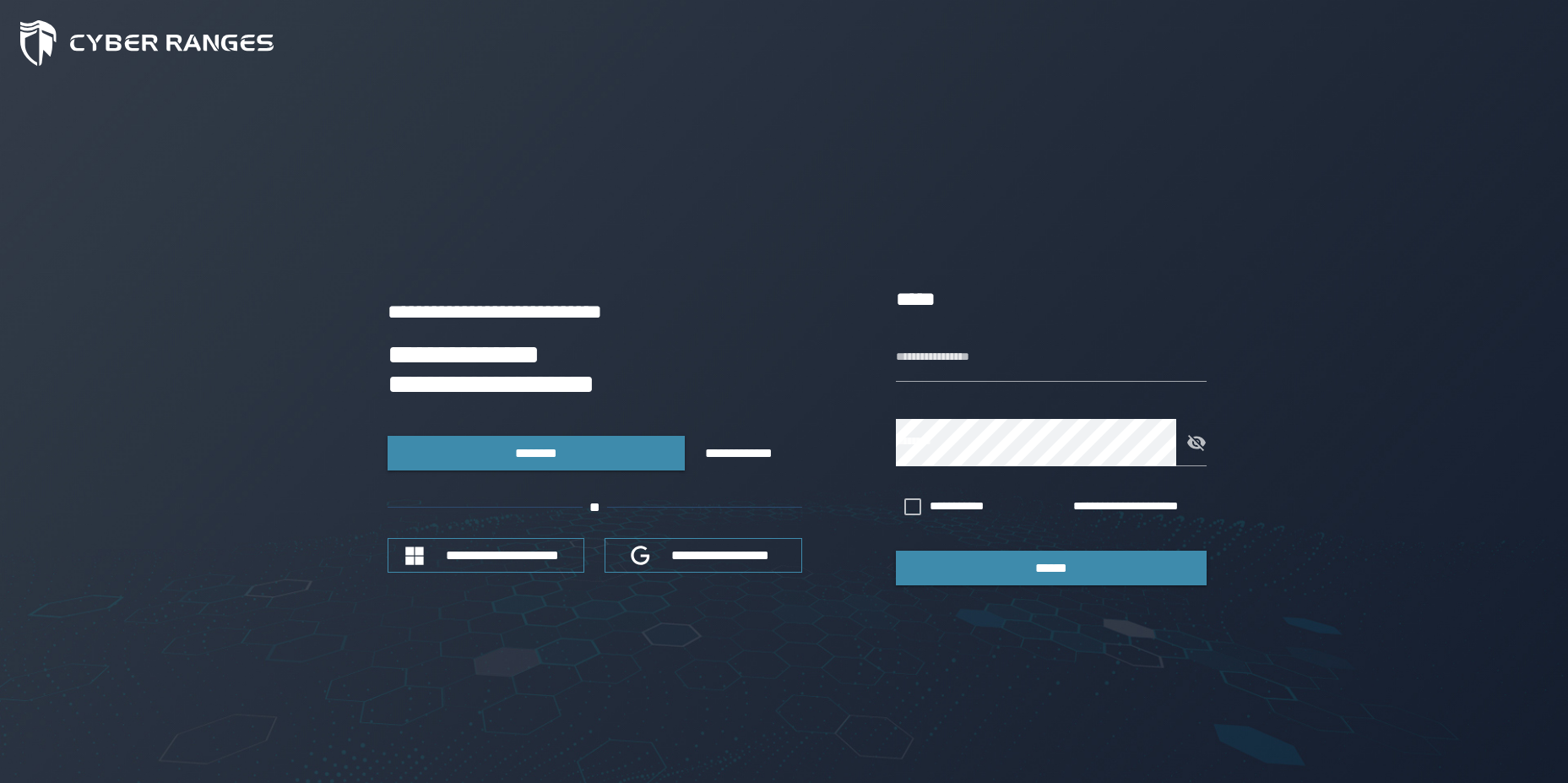 type on "******" 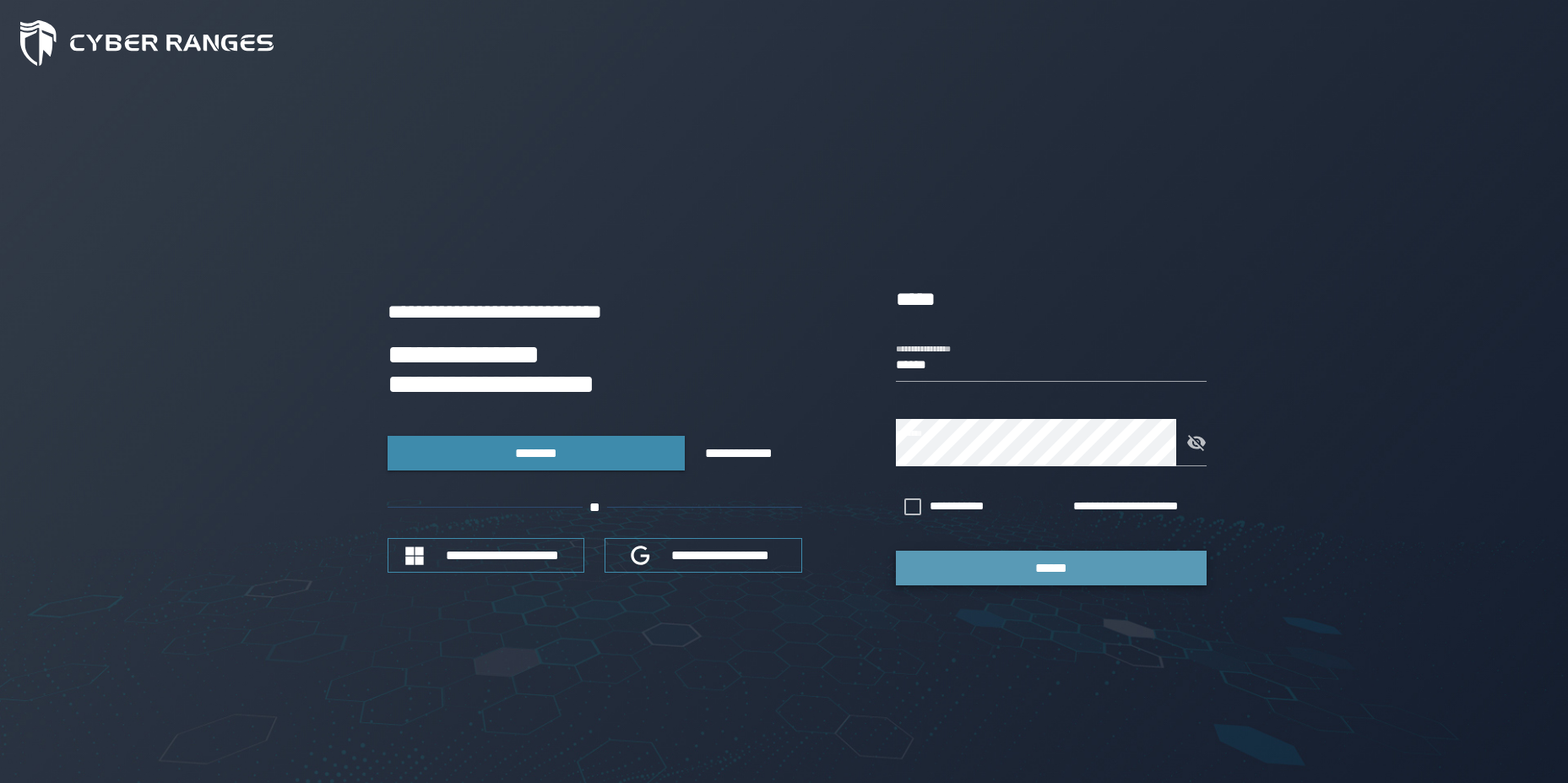 click on "******" at bounding box center (1051, 568) 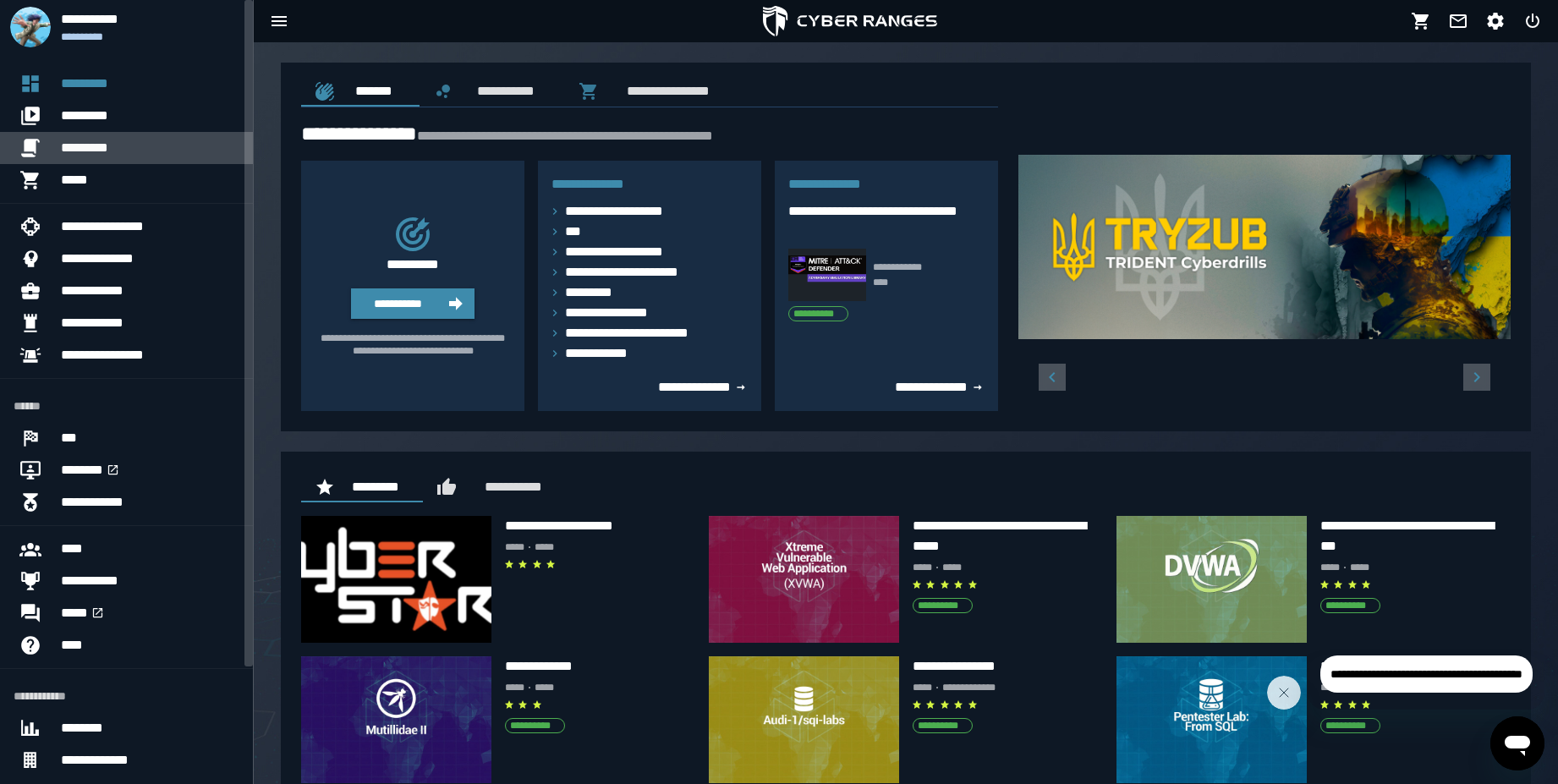 click on "*********" at bounding box center [150, 148] 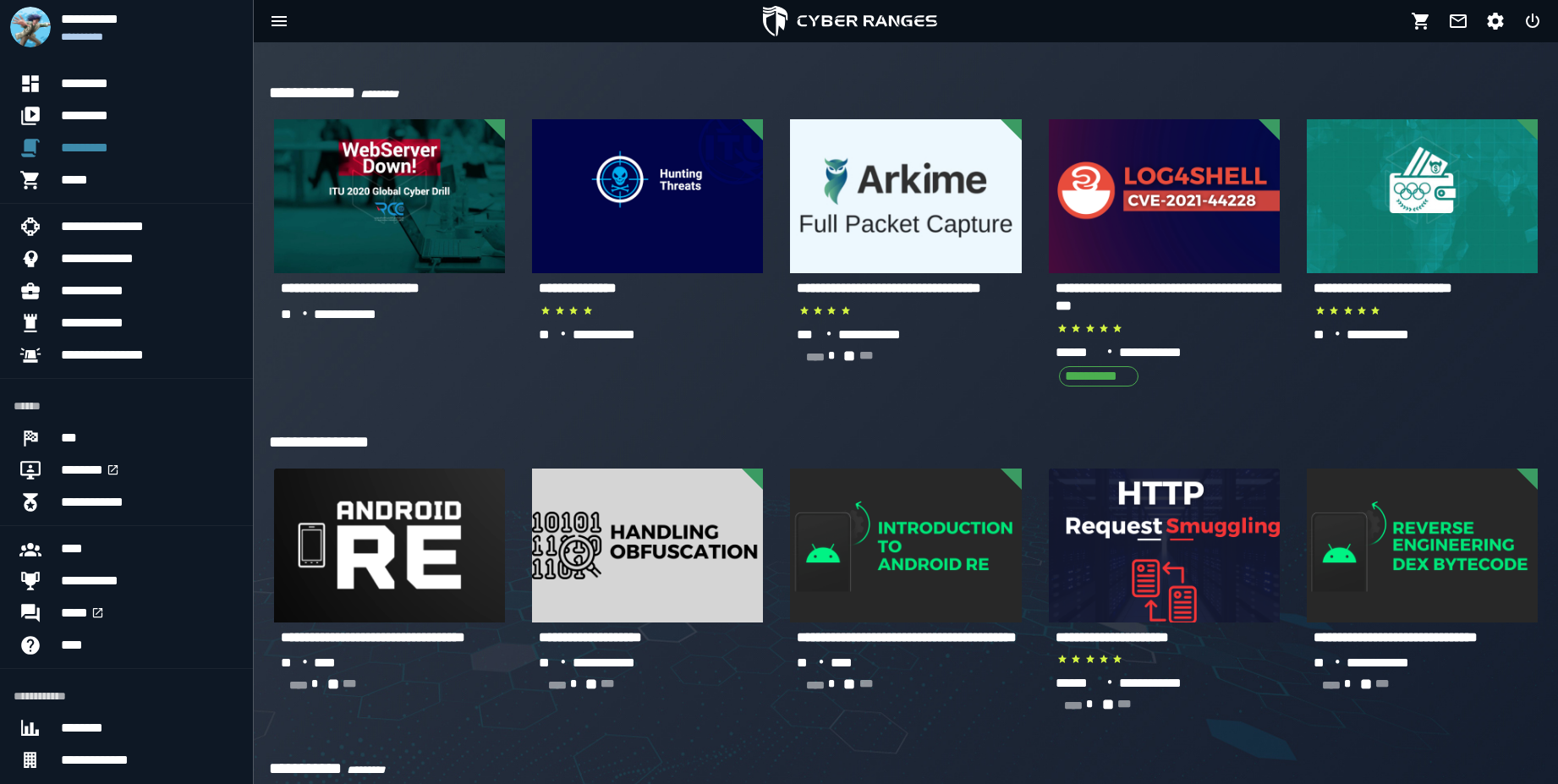 scroll, scrollTop: 0, scrollLeft: 0, axis: both 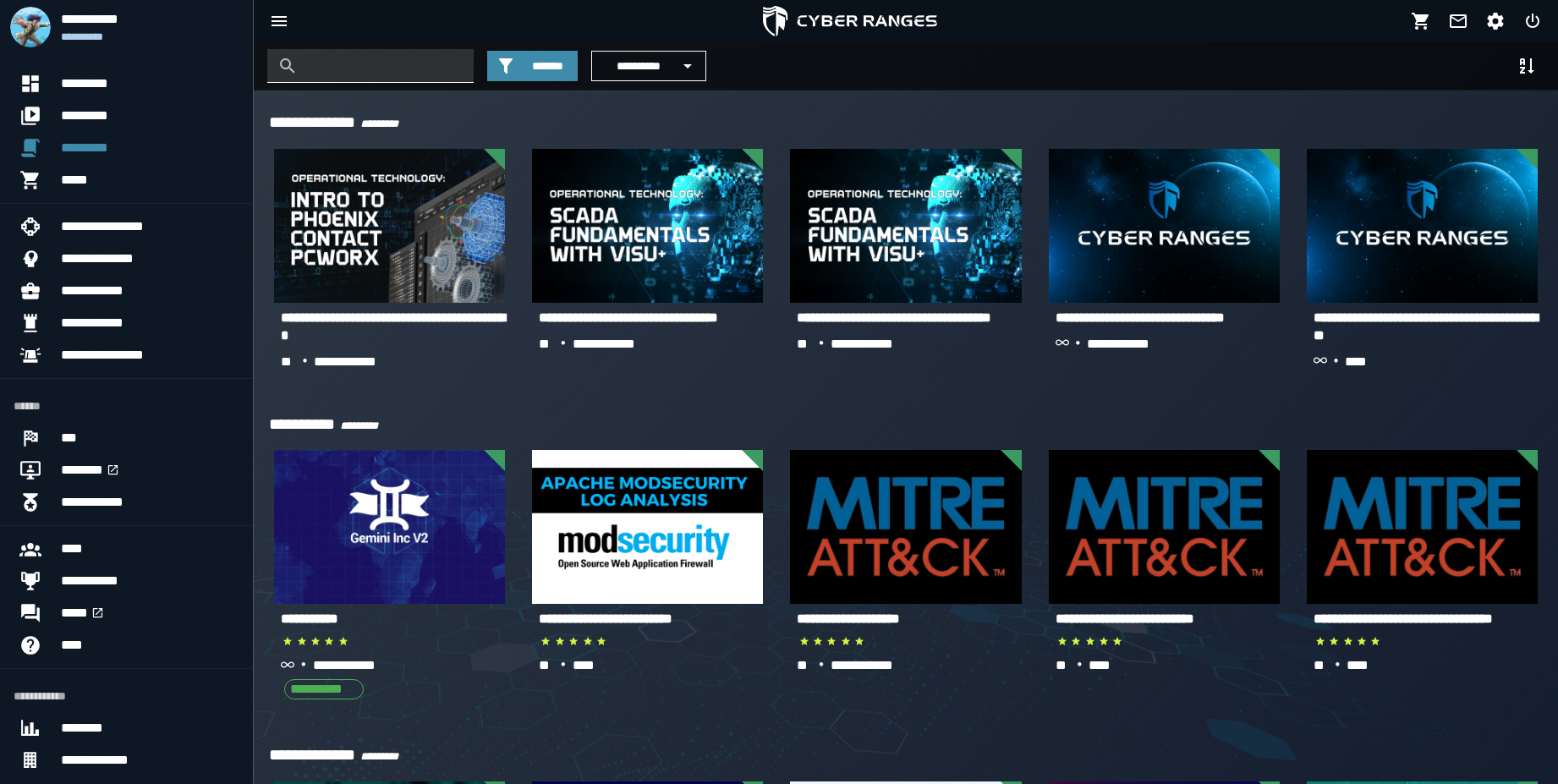 click at bounding box center [383, 66] 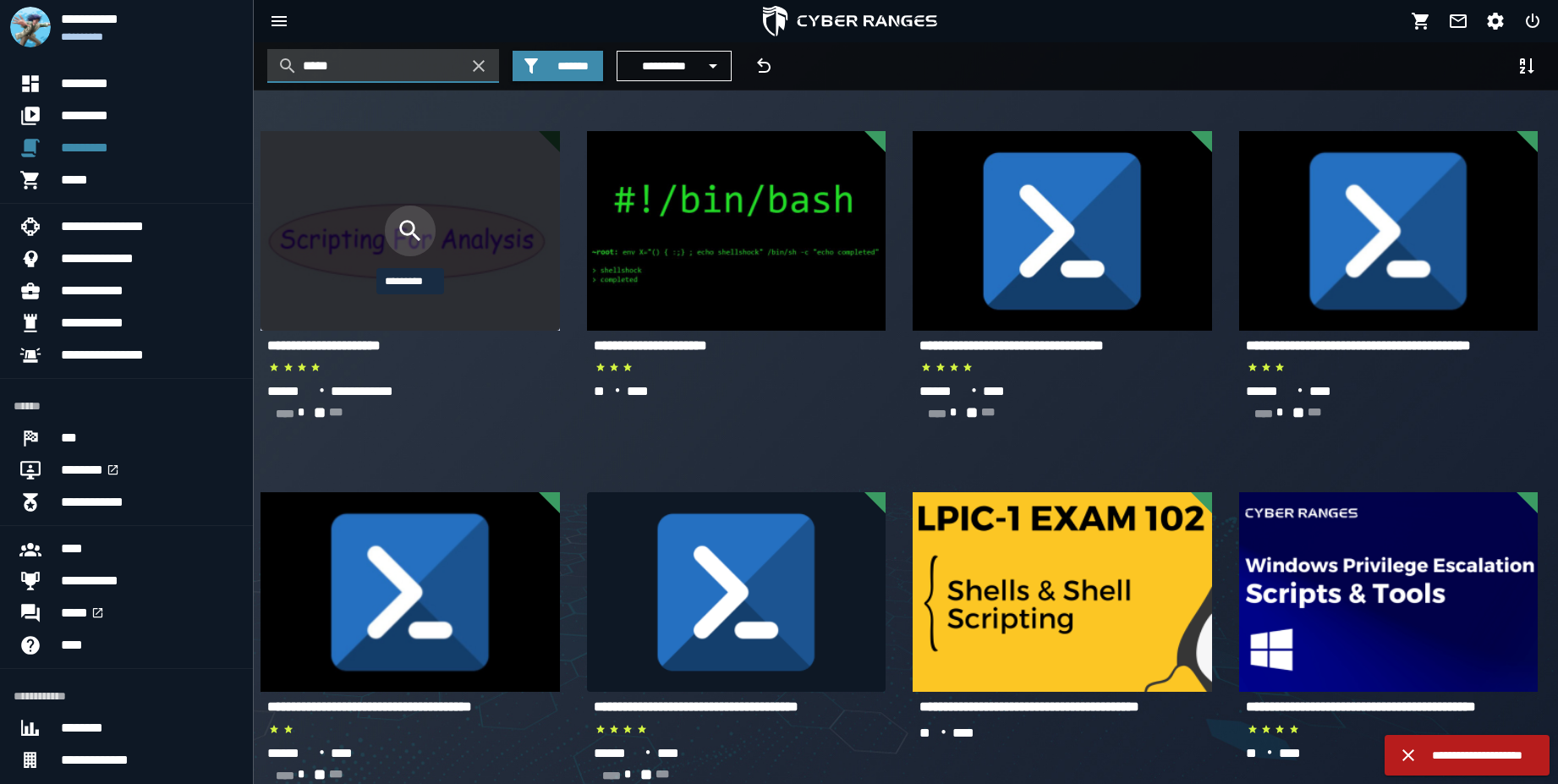 type on "*****" 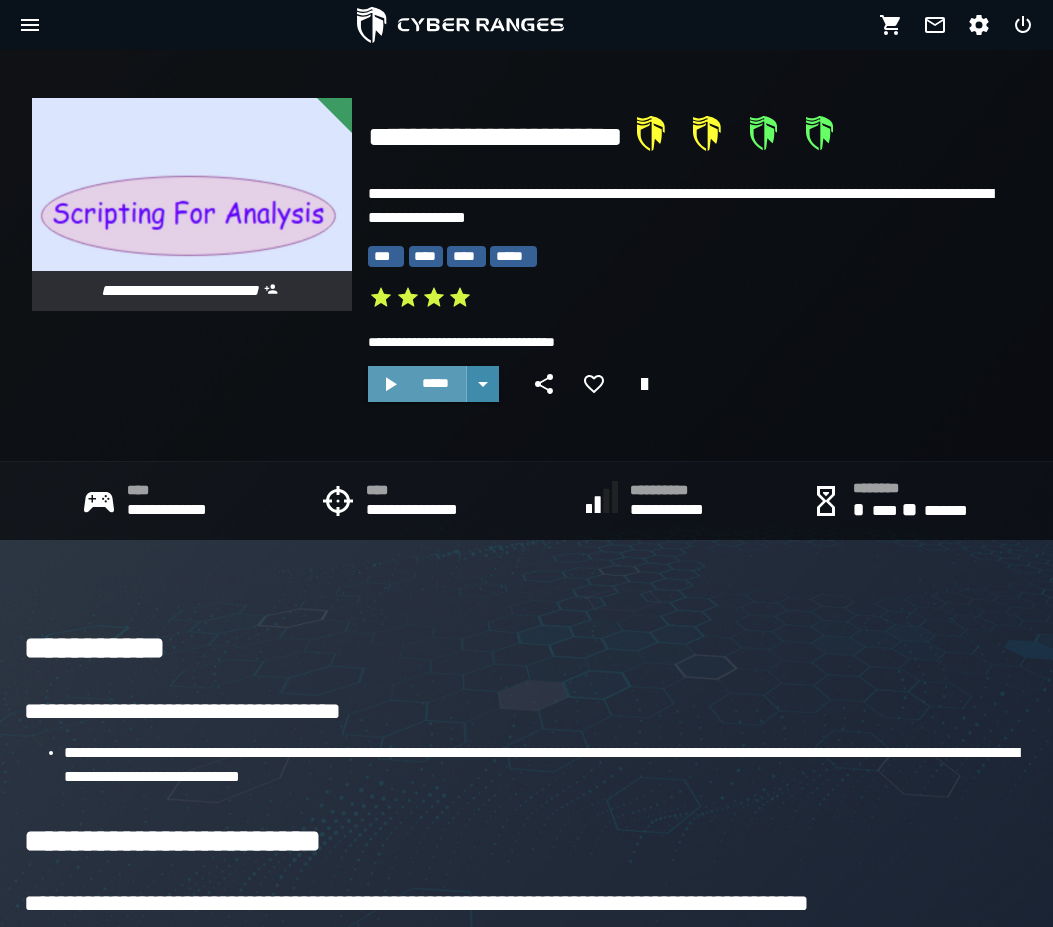 click on "*****" at bounding box center [435, 383] 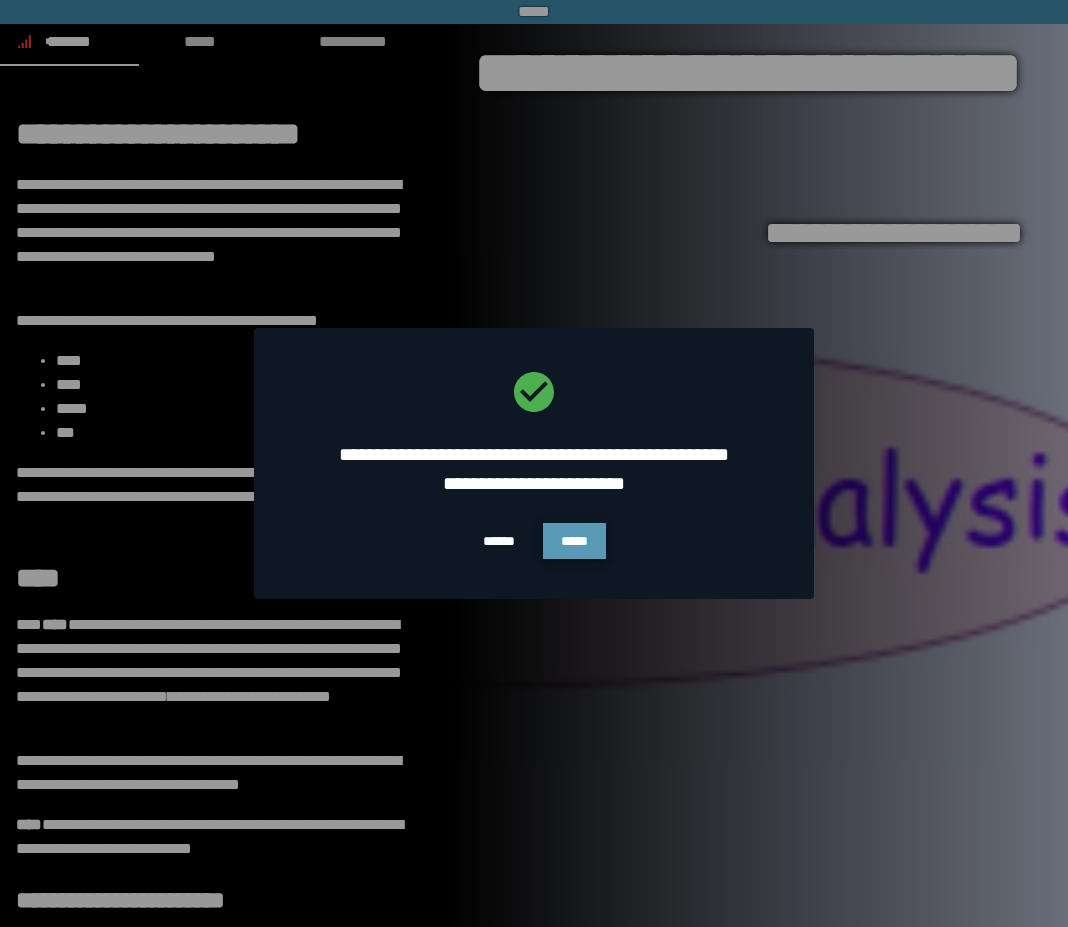 click on "*****" at bounding box center (574, 541) 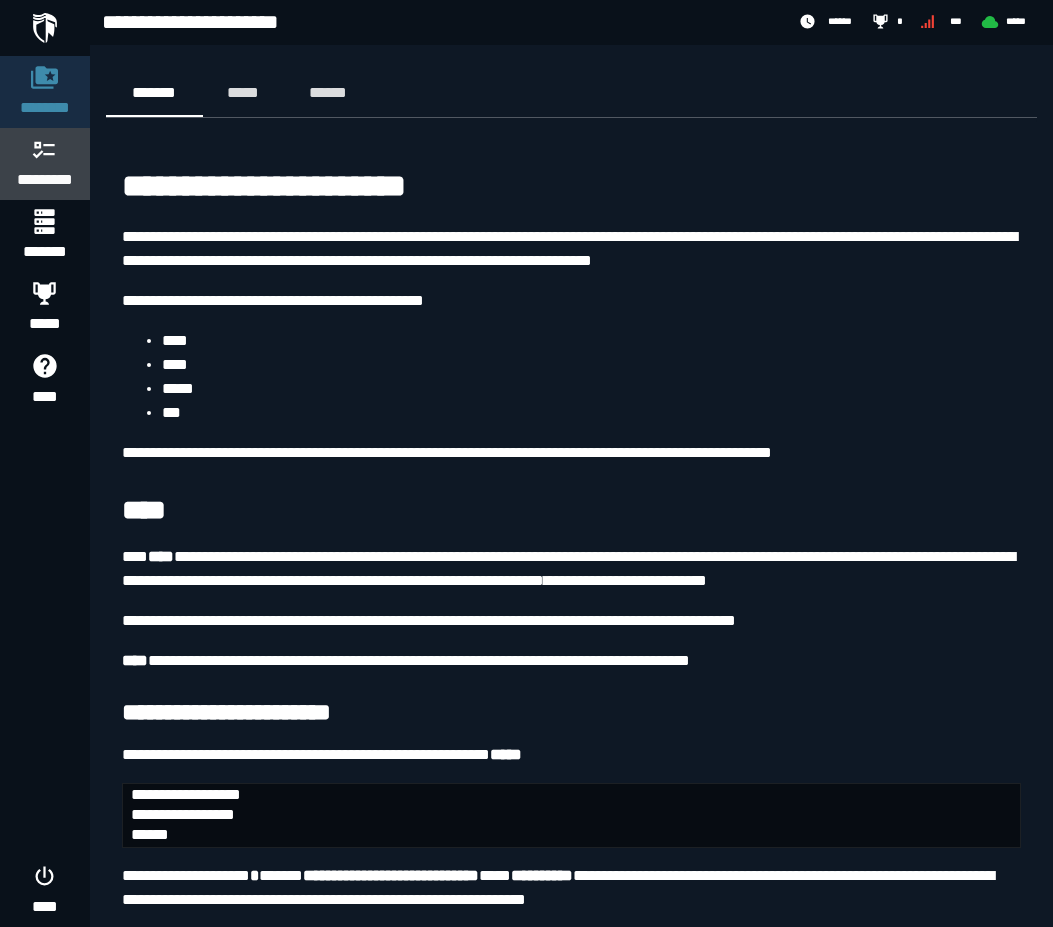 click on "*********" at bounding box center (45, 180) 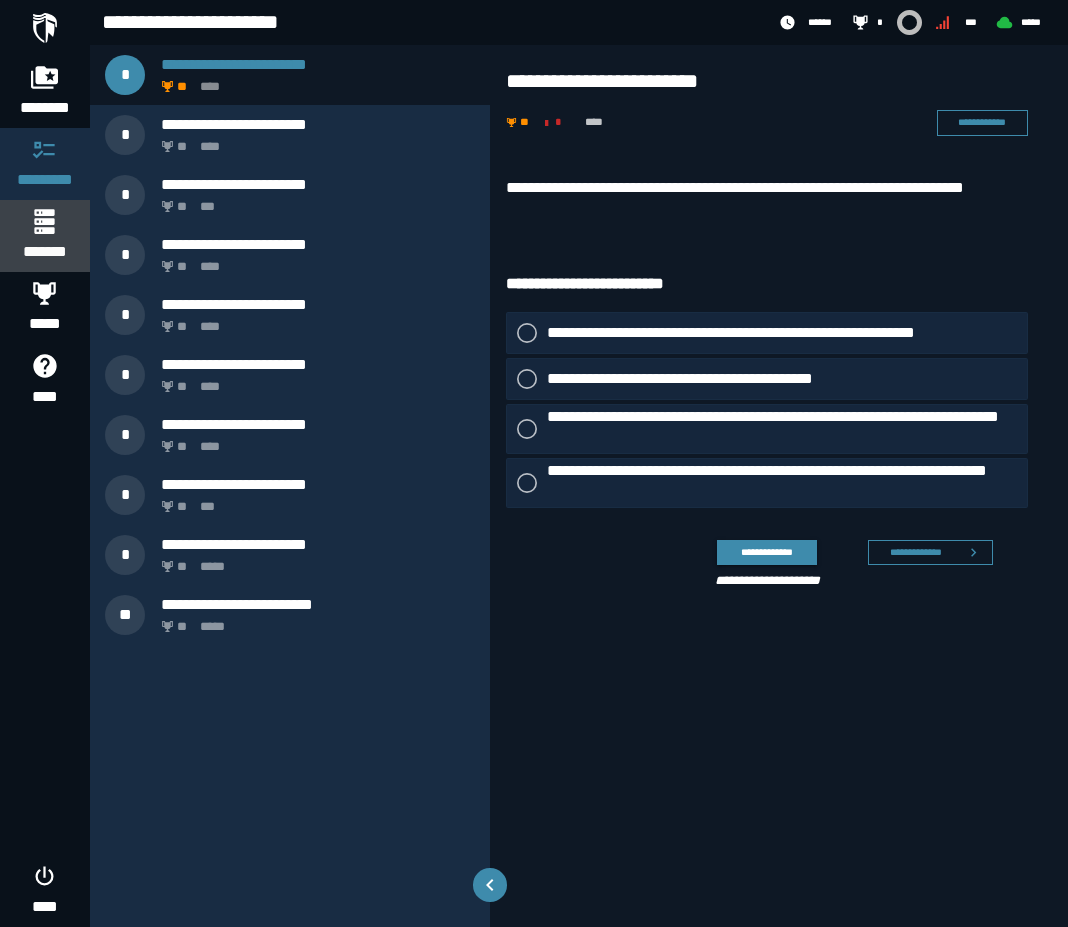 click on "*******" at bounding box center (44, 252) 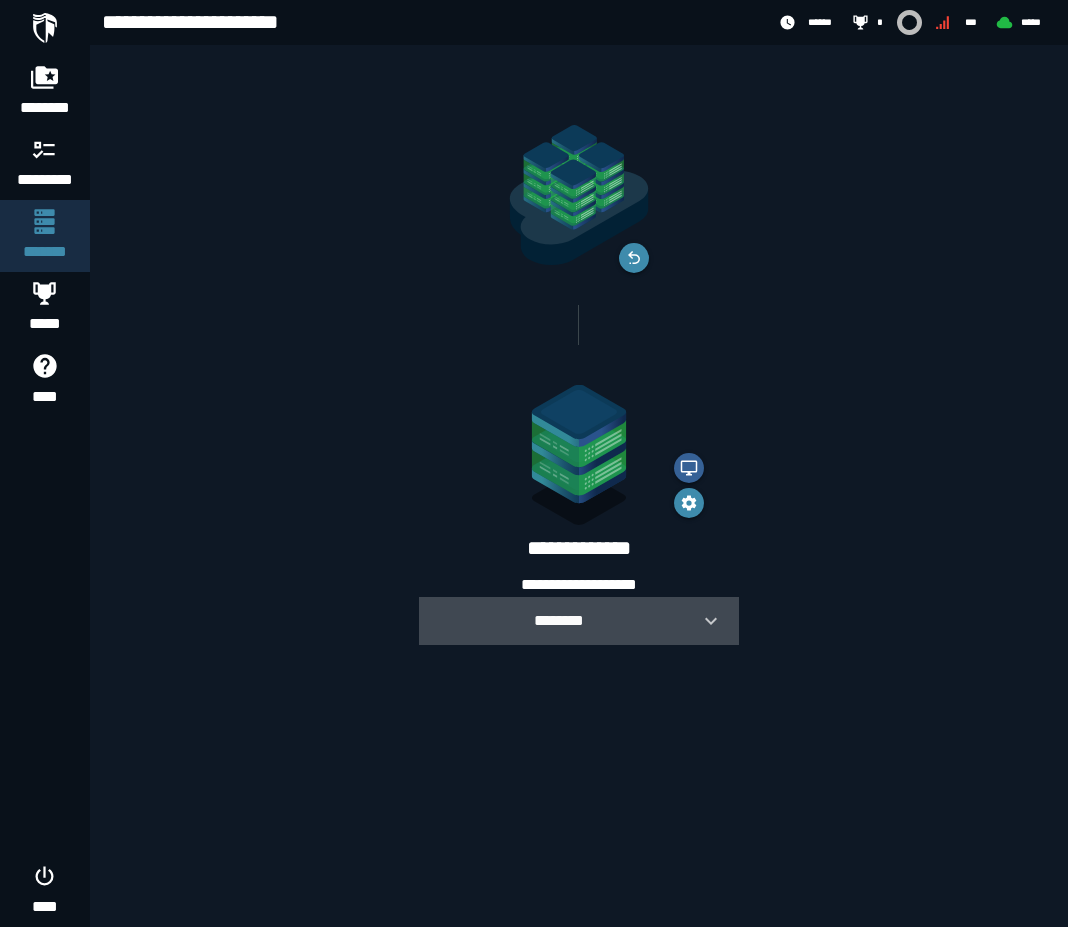click 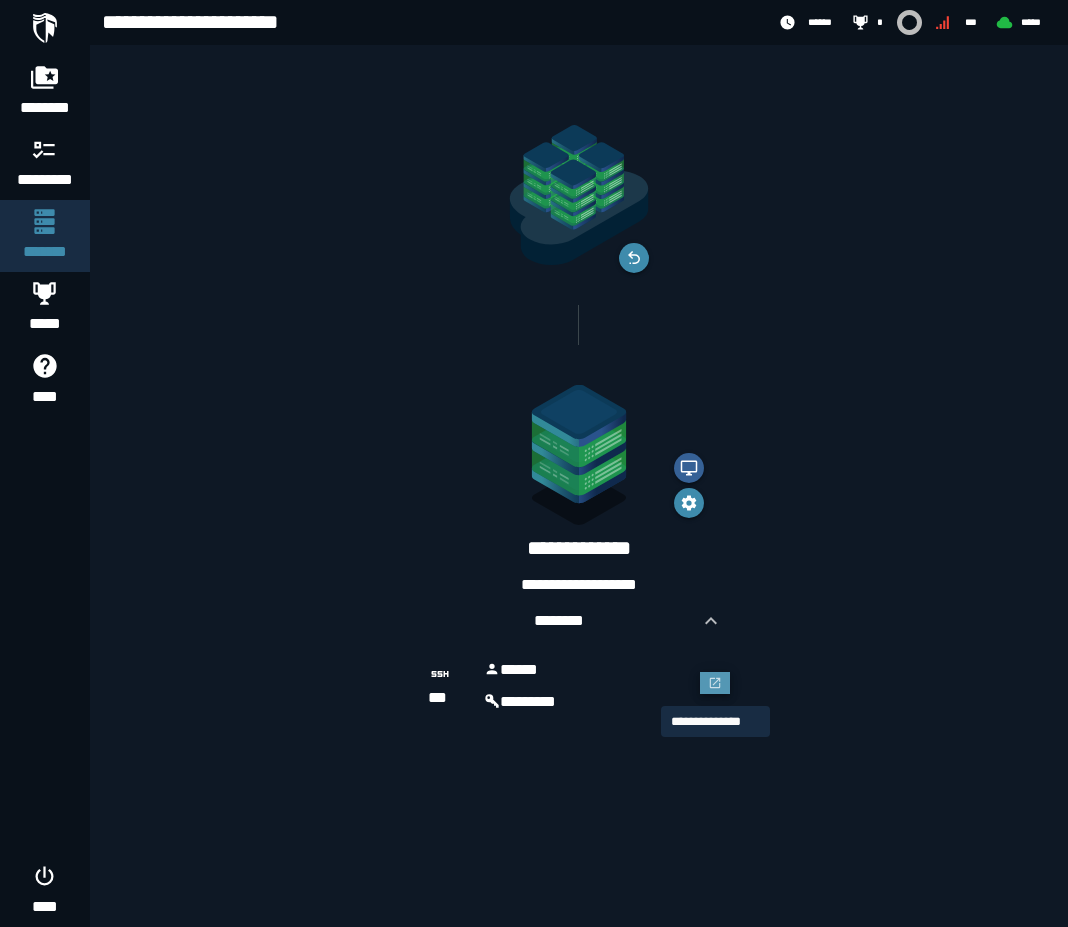 click 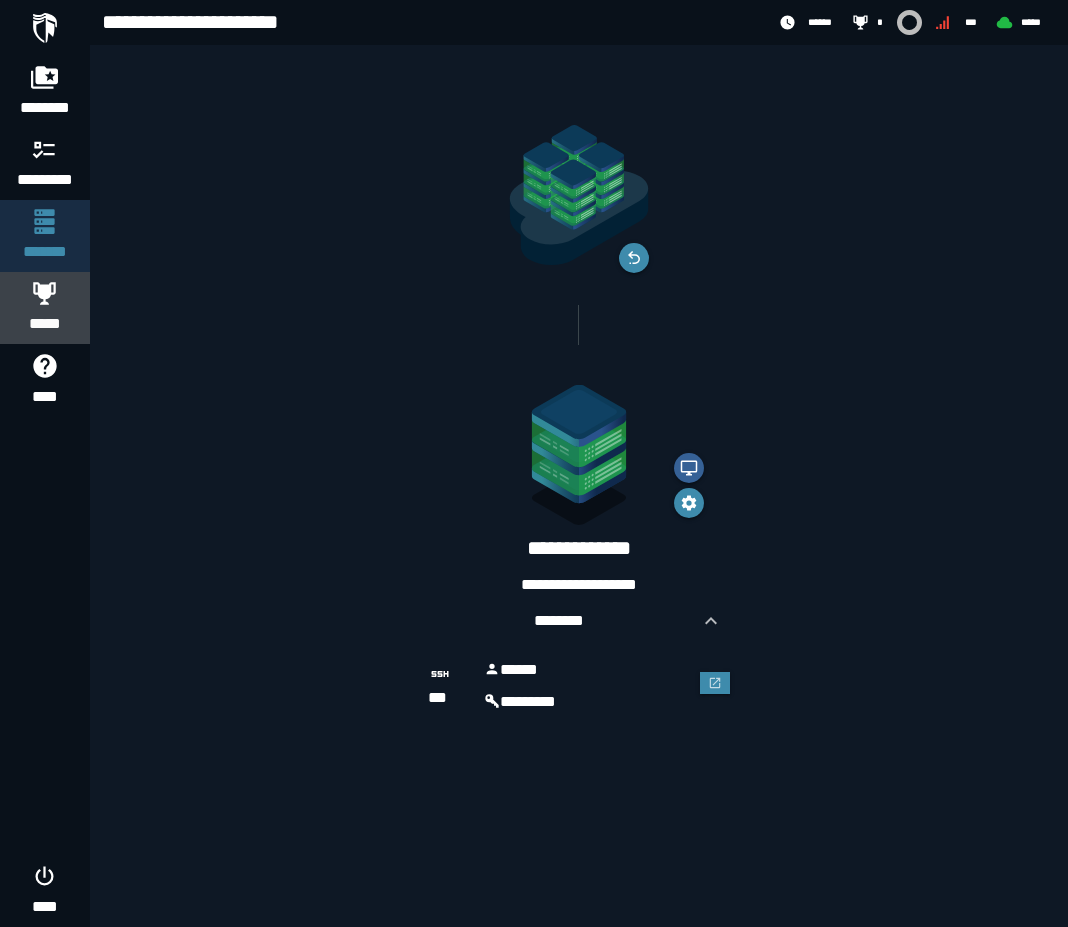 click 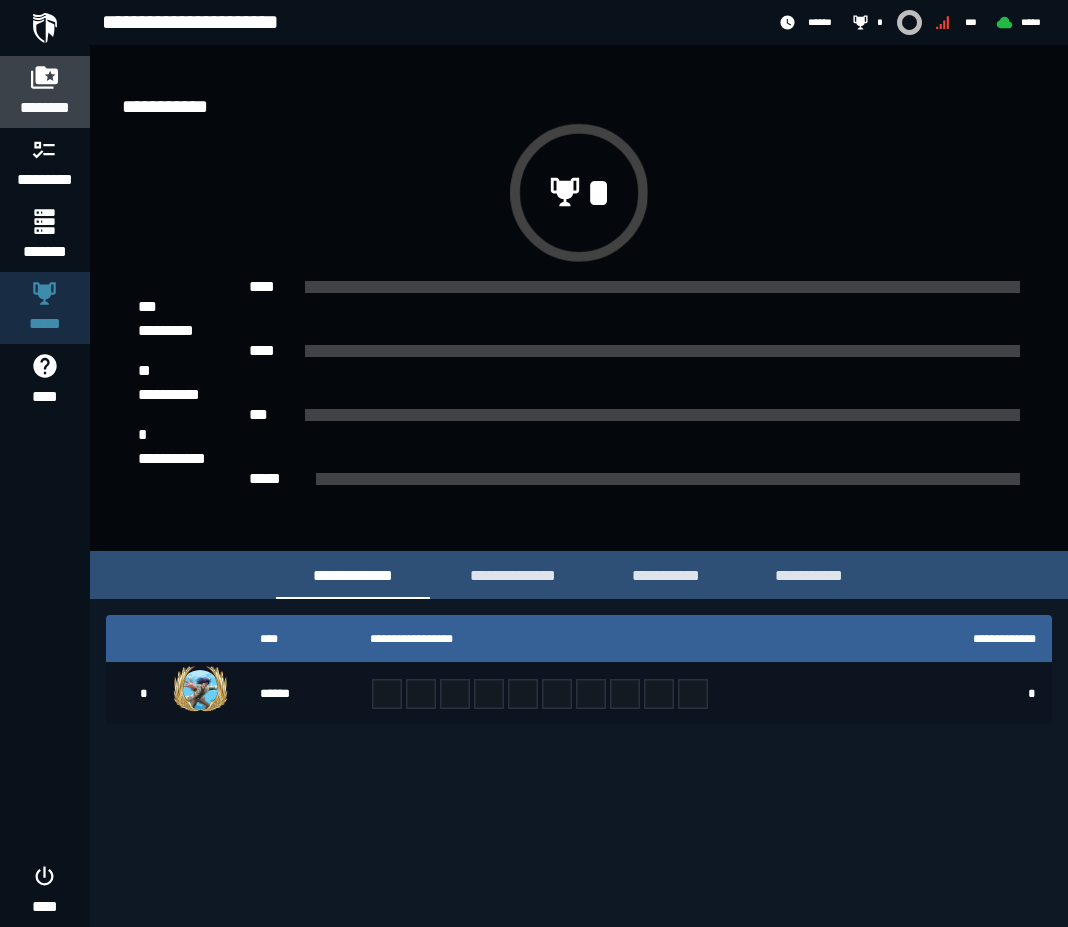 click 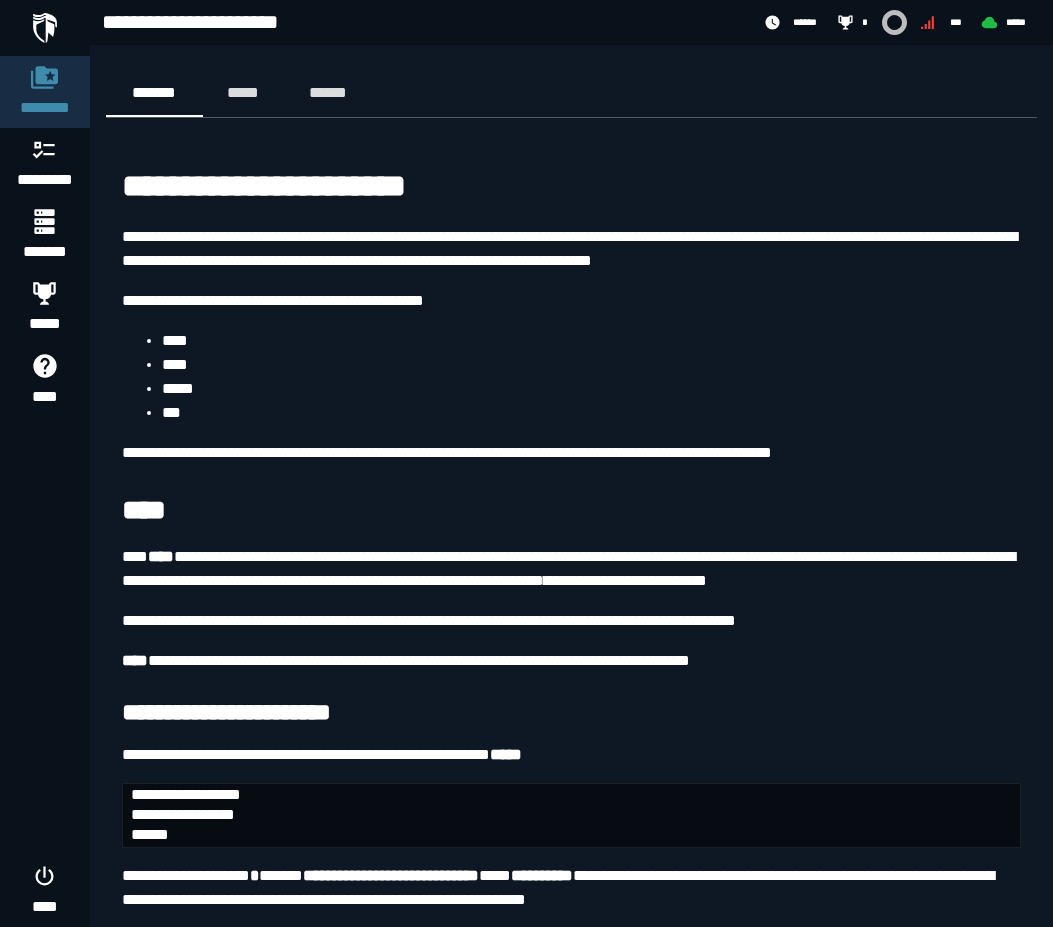 click at bounding box center [45, 28] 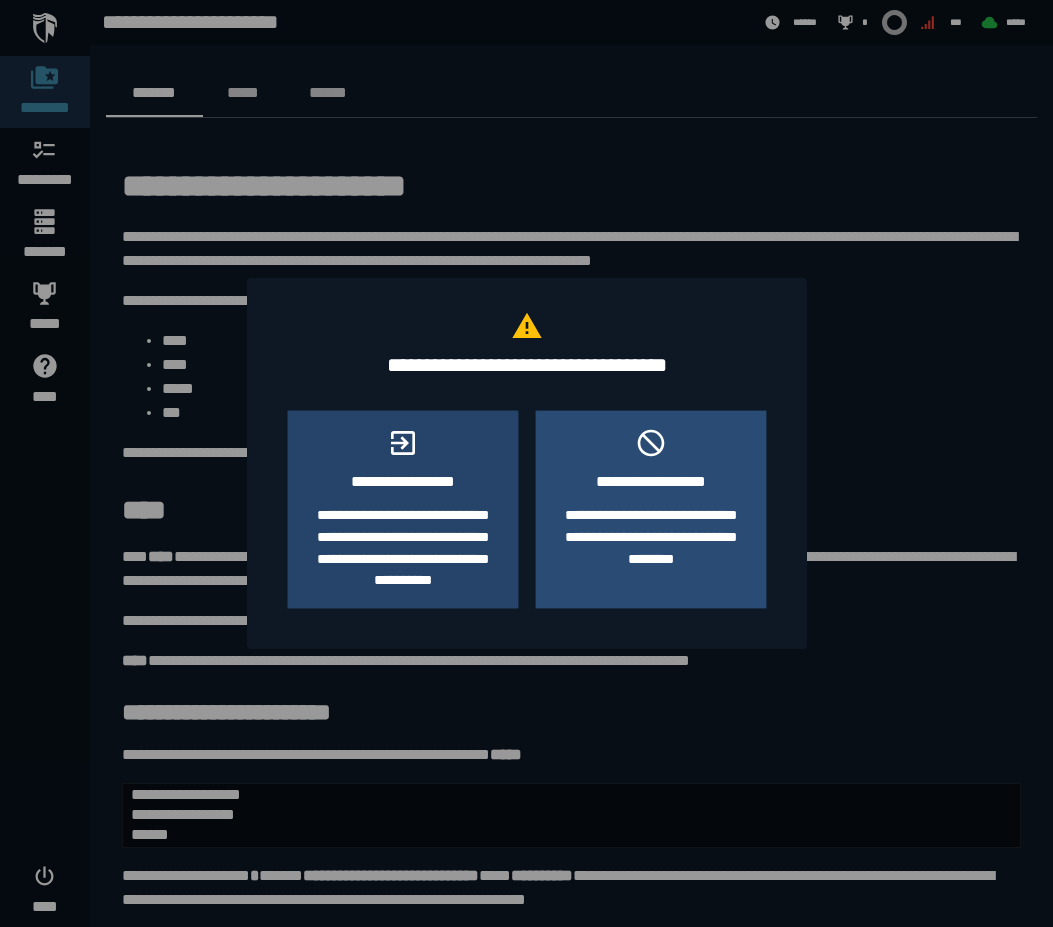 click on "**********" 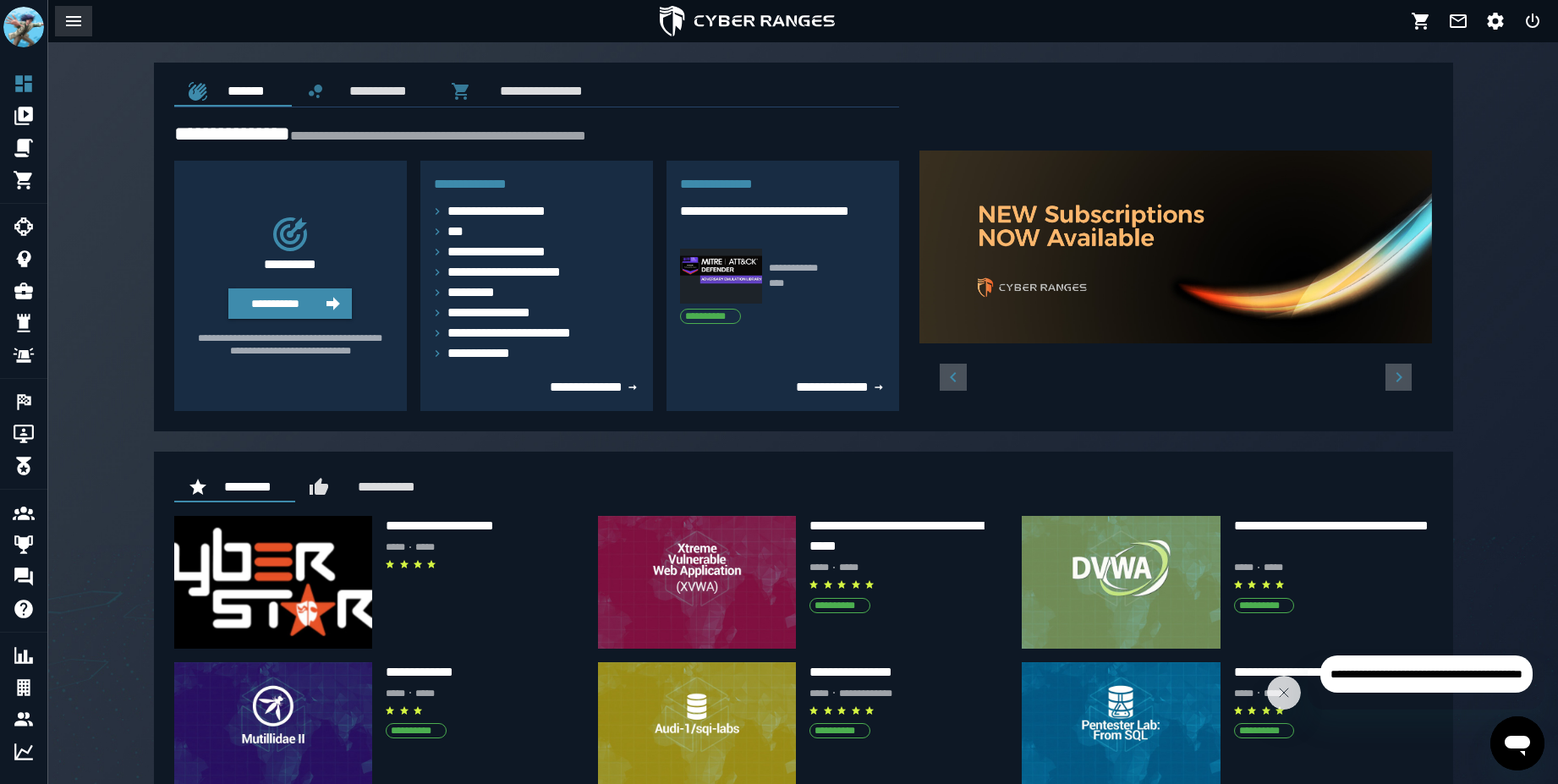 click 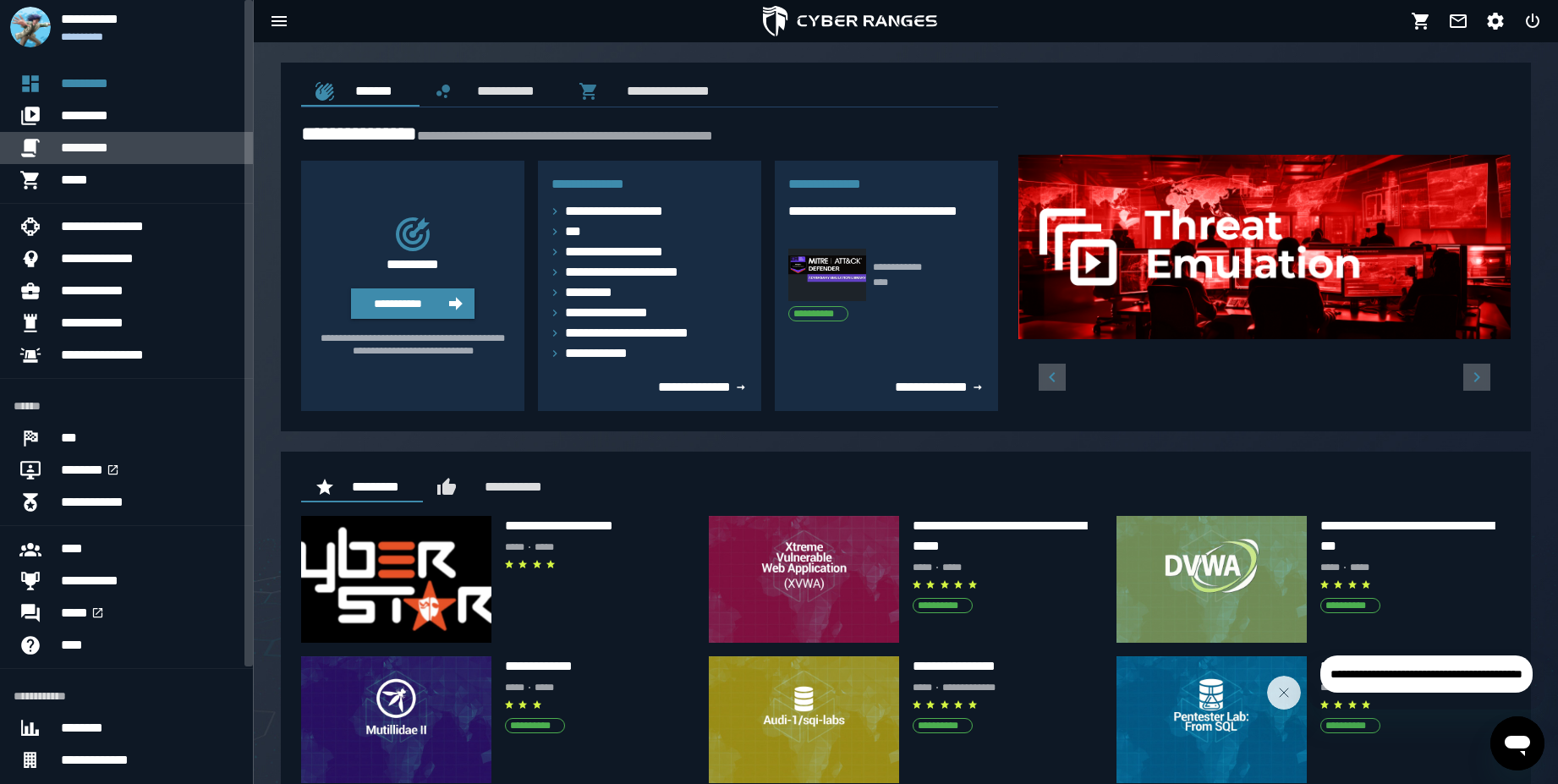 click on "*********" at bounding box center (150, 148) 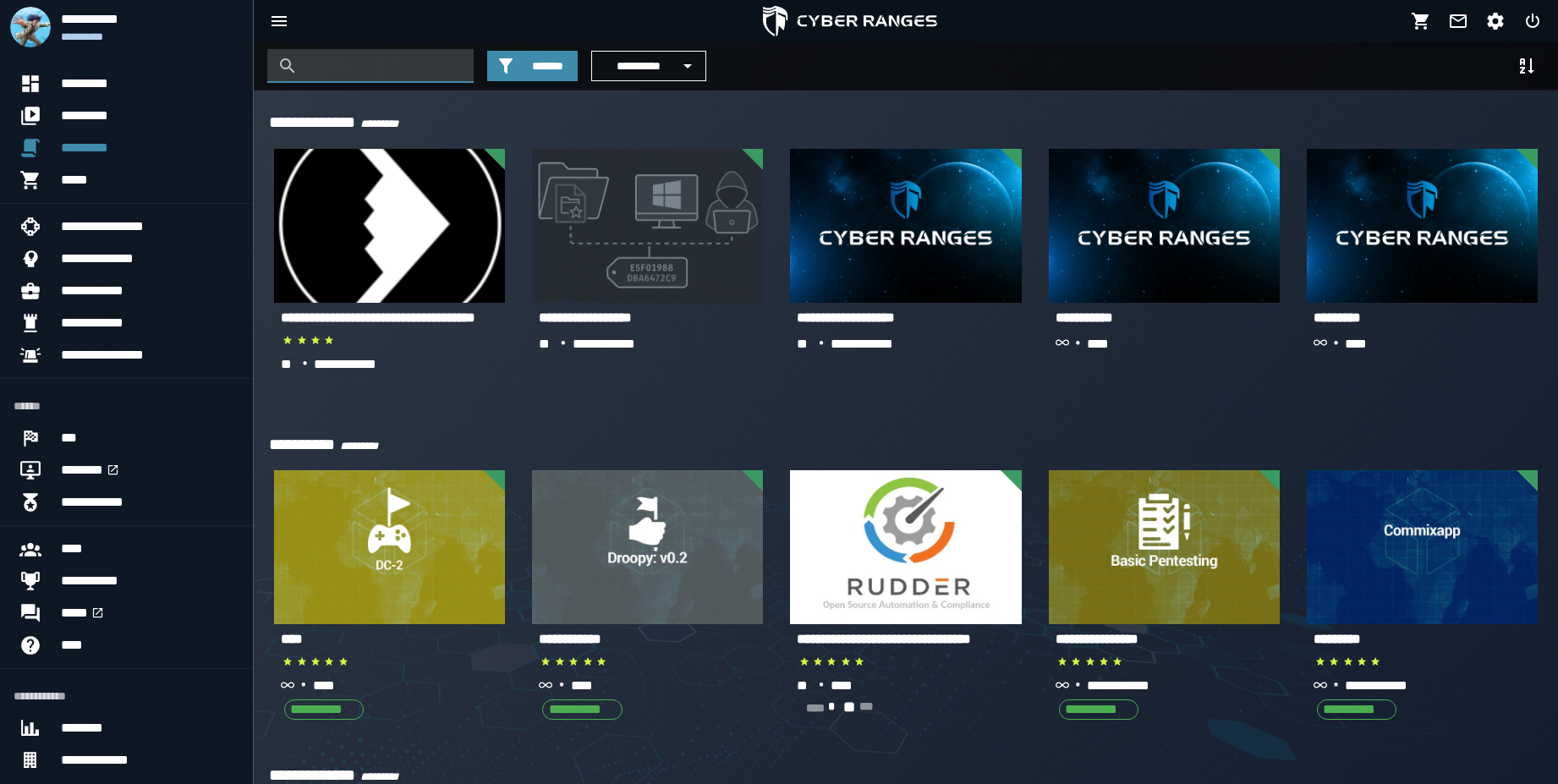 click at bounding box center [383, 66] 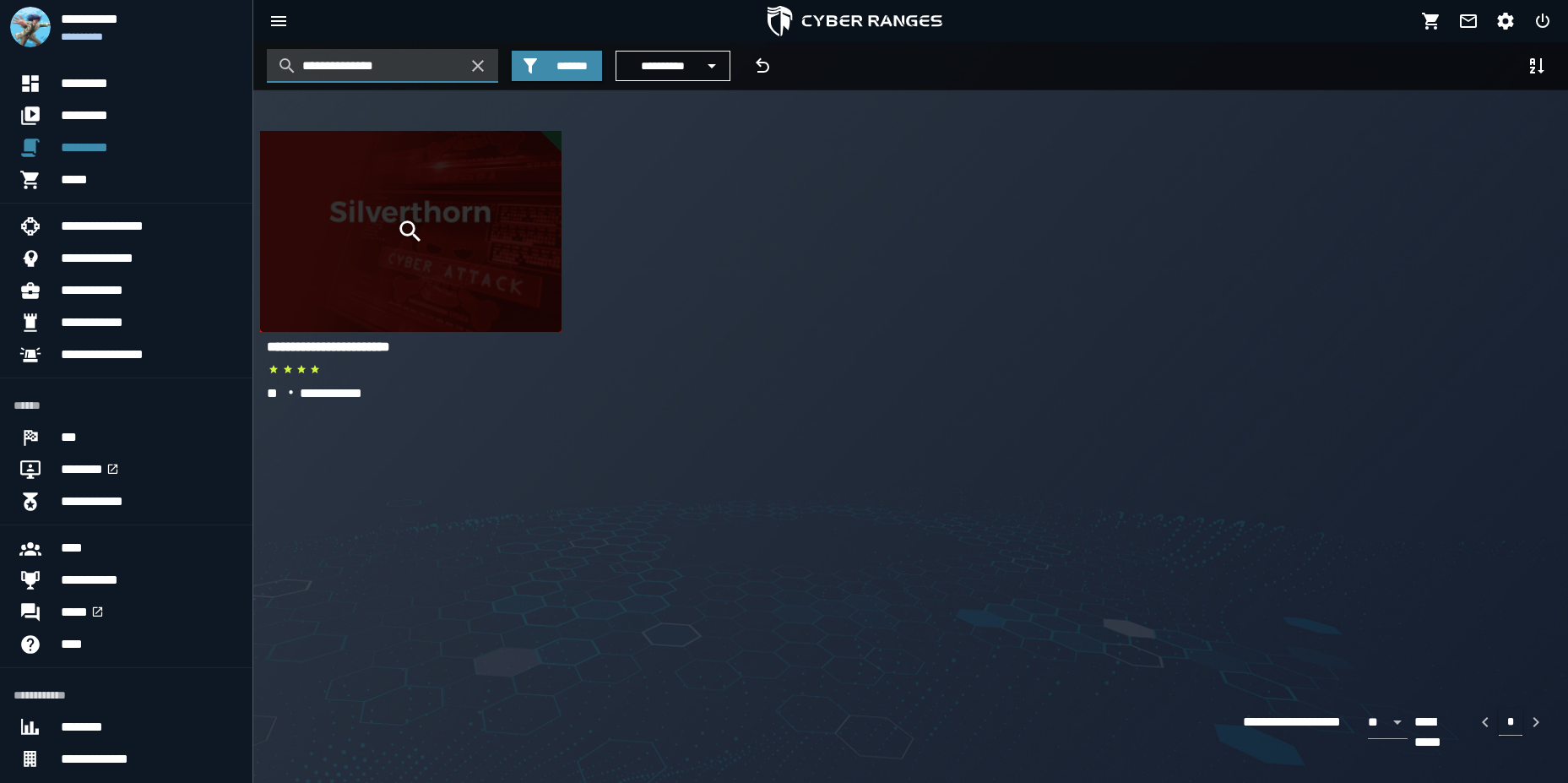 type on "**********" 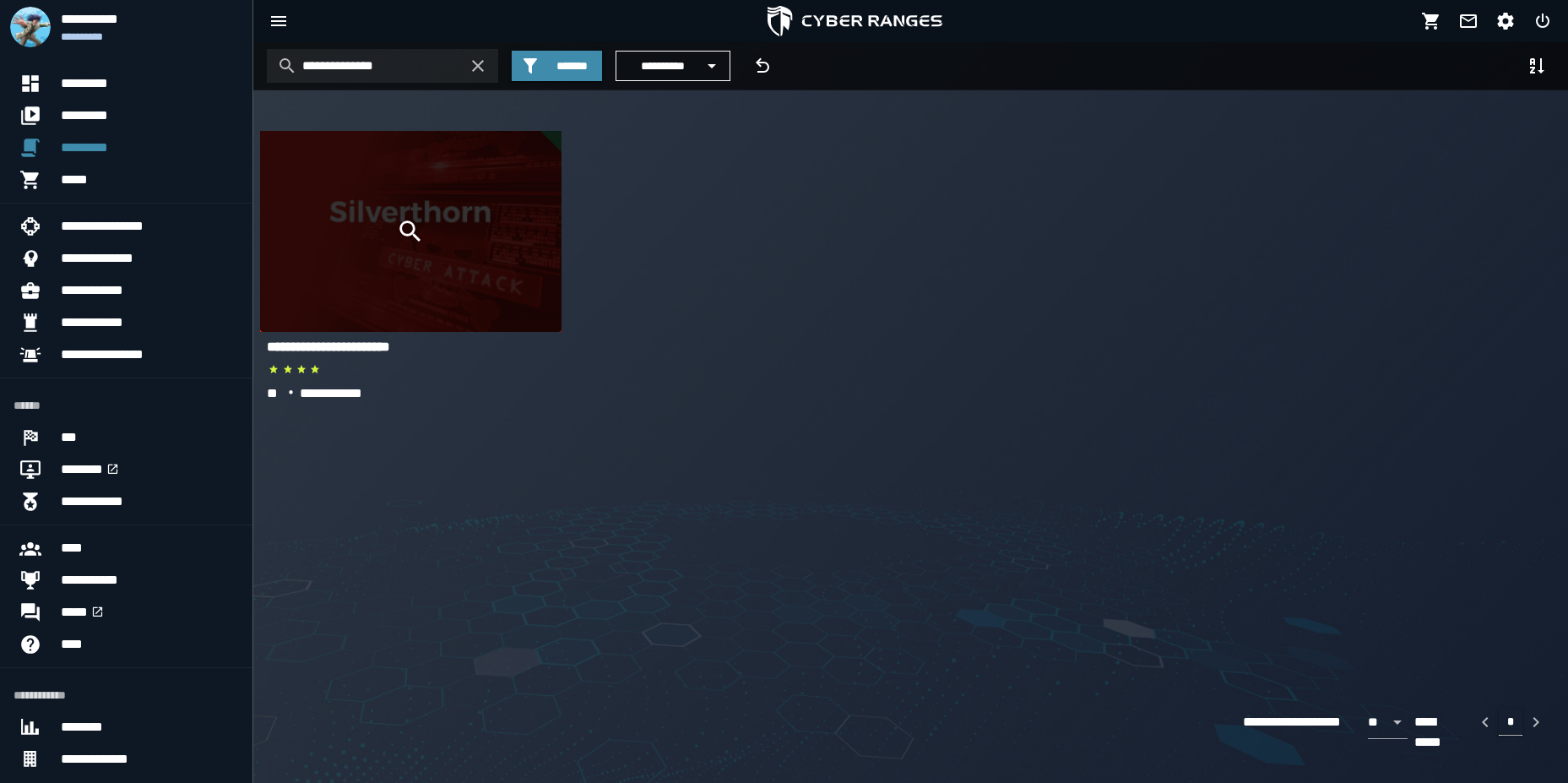 click 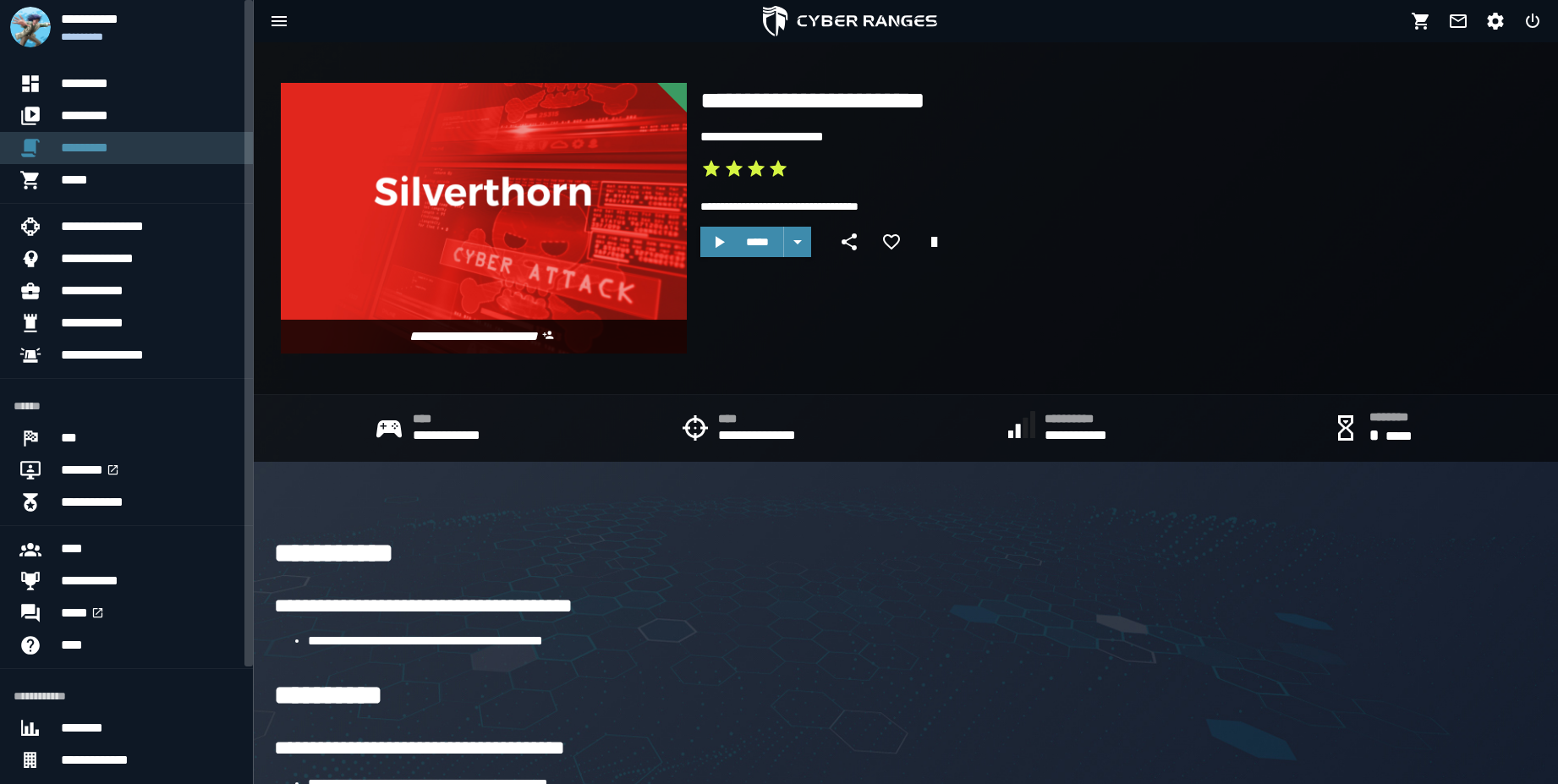 click on "*********" at bounding box center [150, 148] 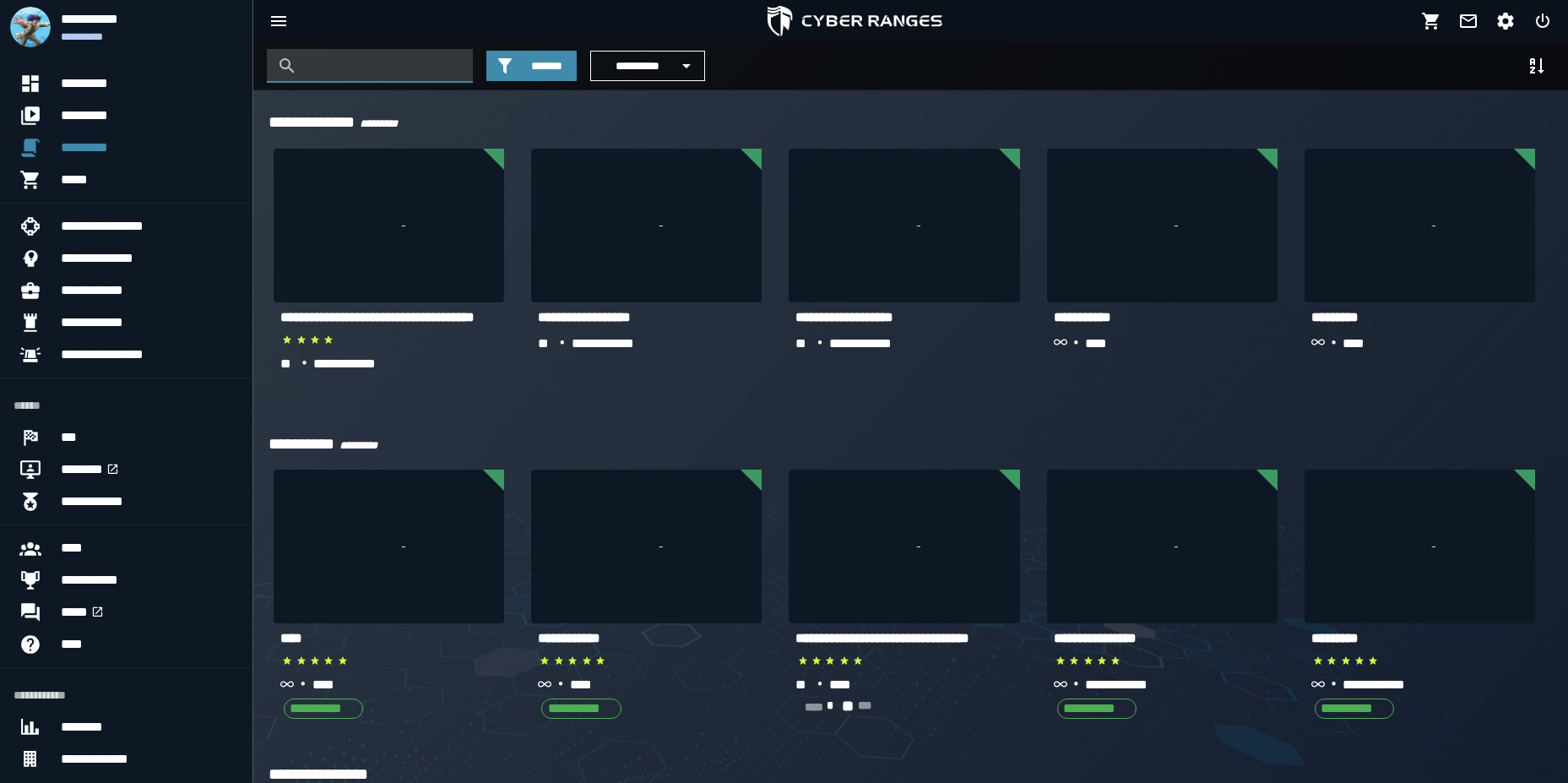 click at bounding box center (383, 66) 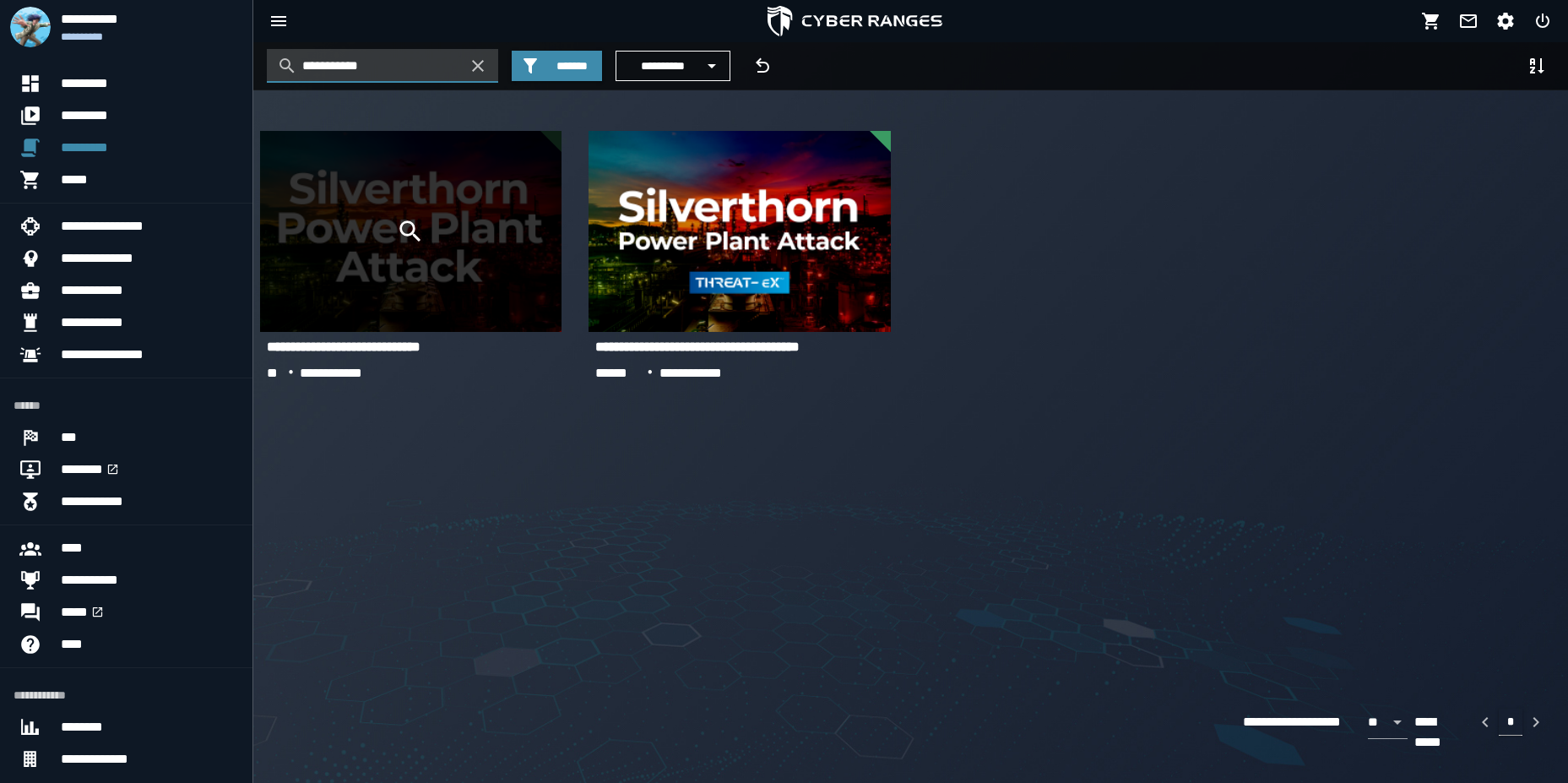 type on "**********" 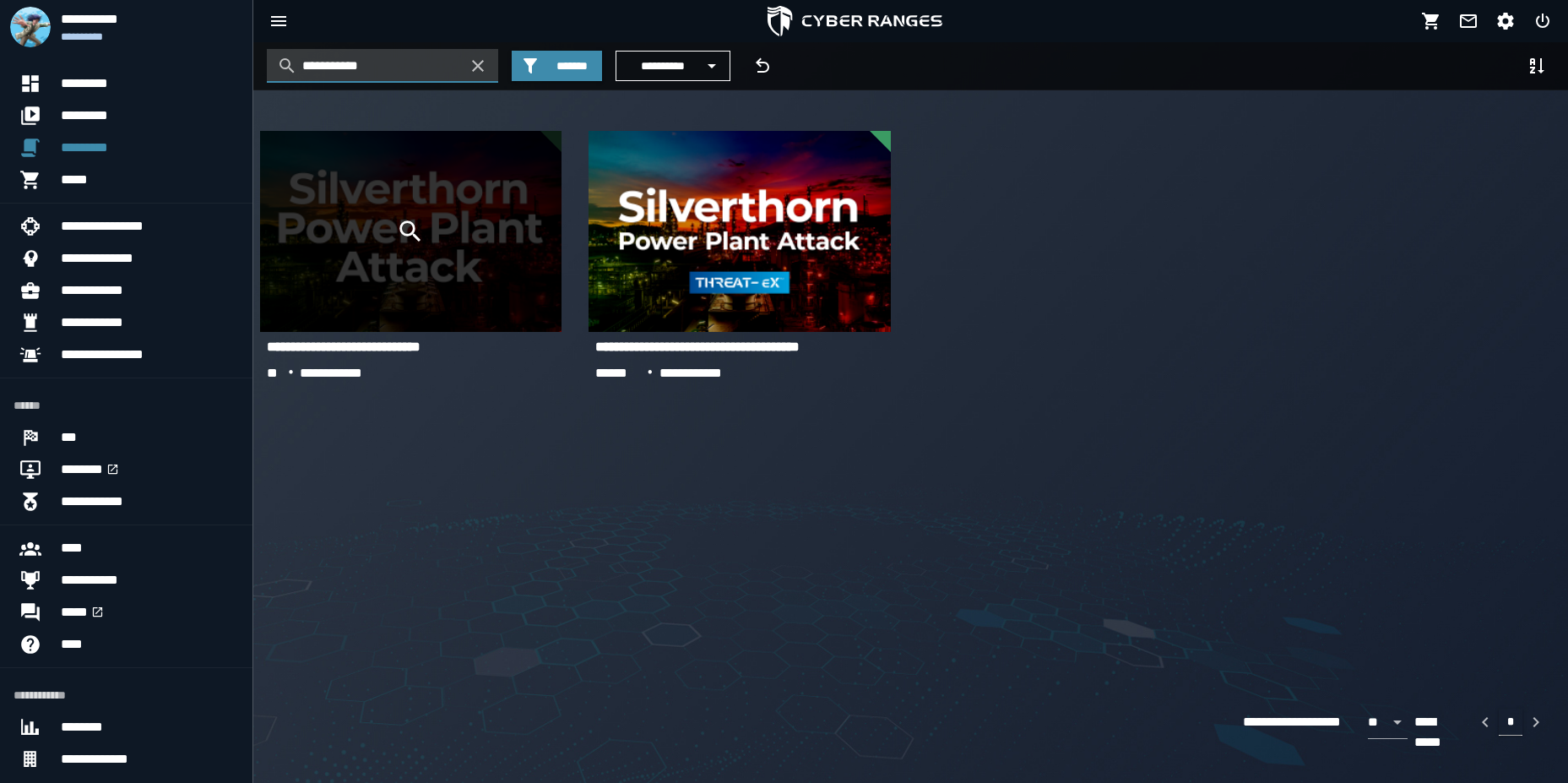 click 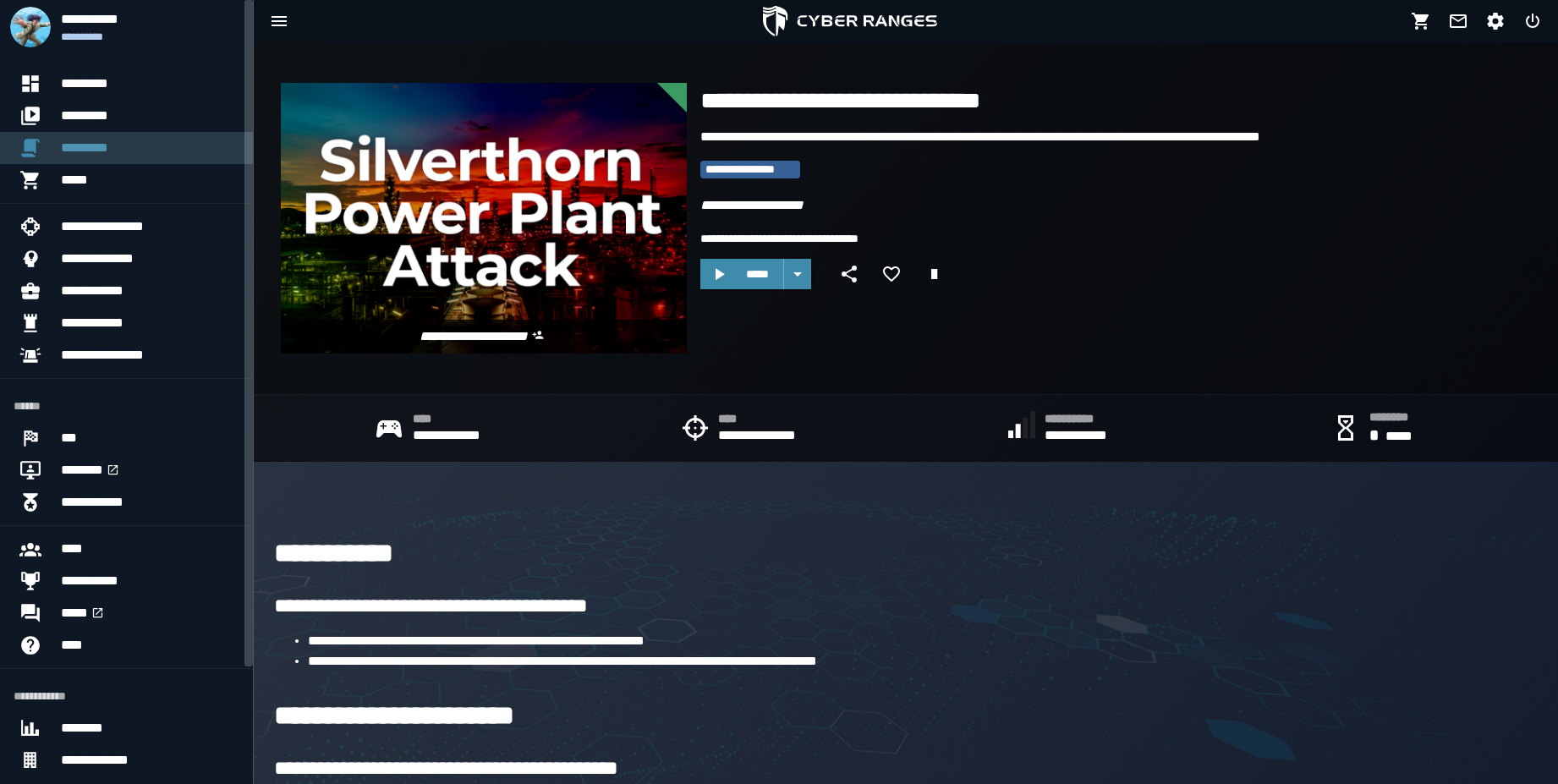 click on "*********" at bounding box center (150, 148) 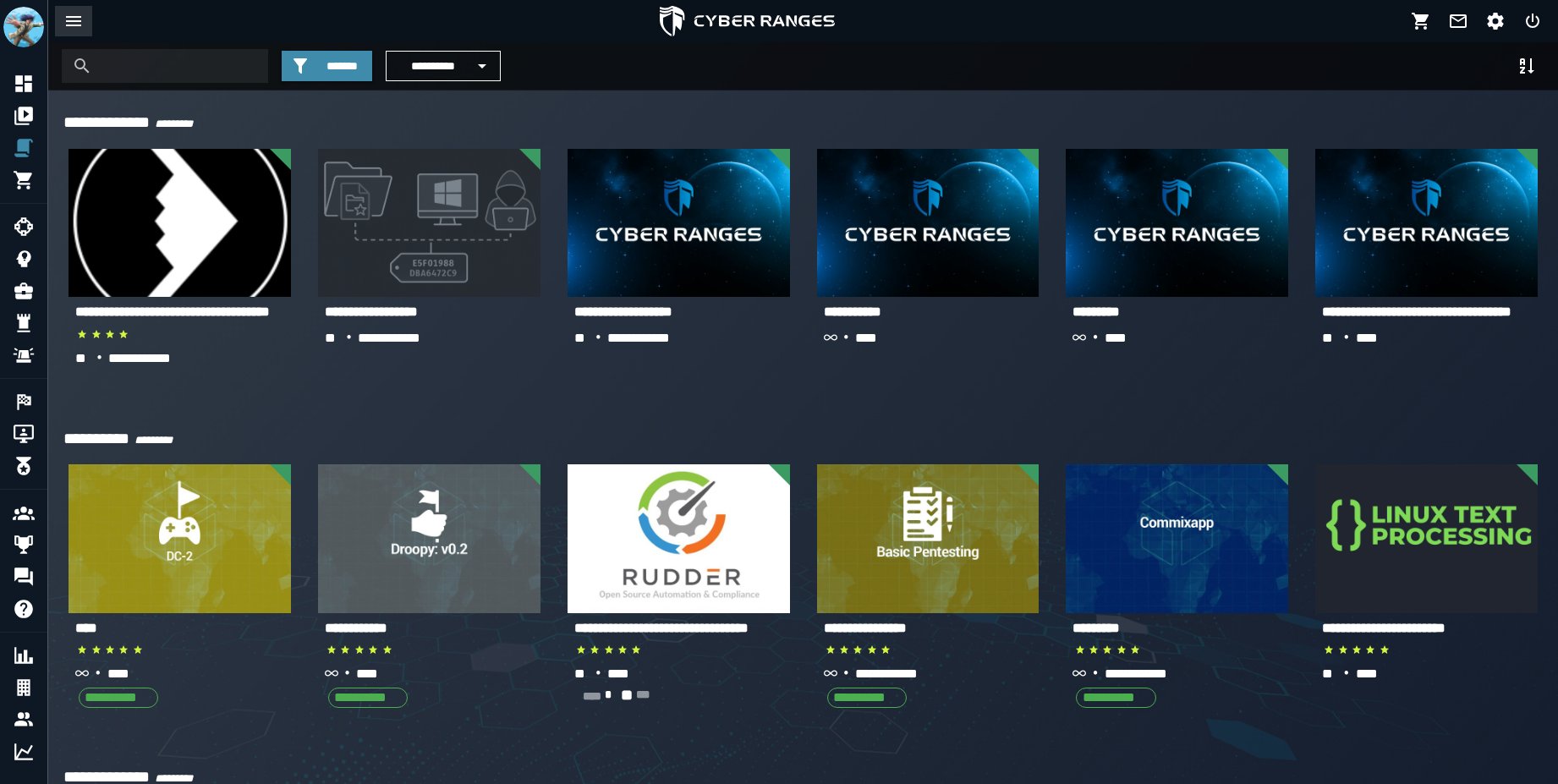 click at bounding box center [74, 21] 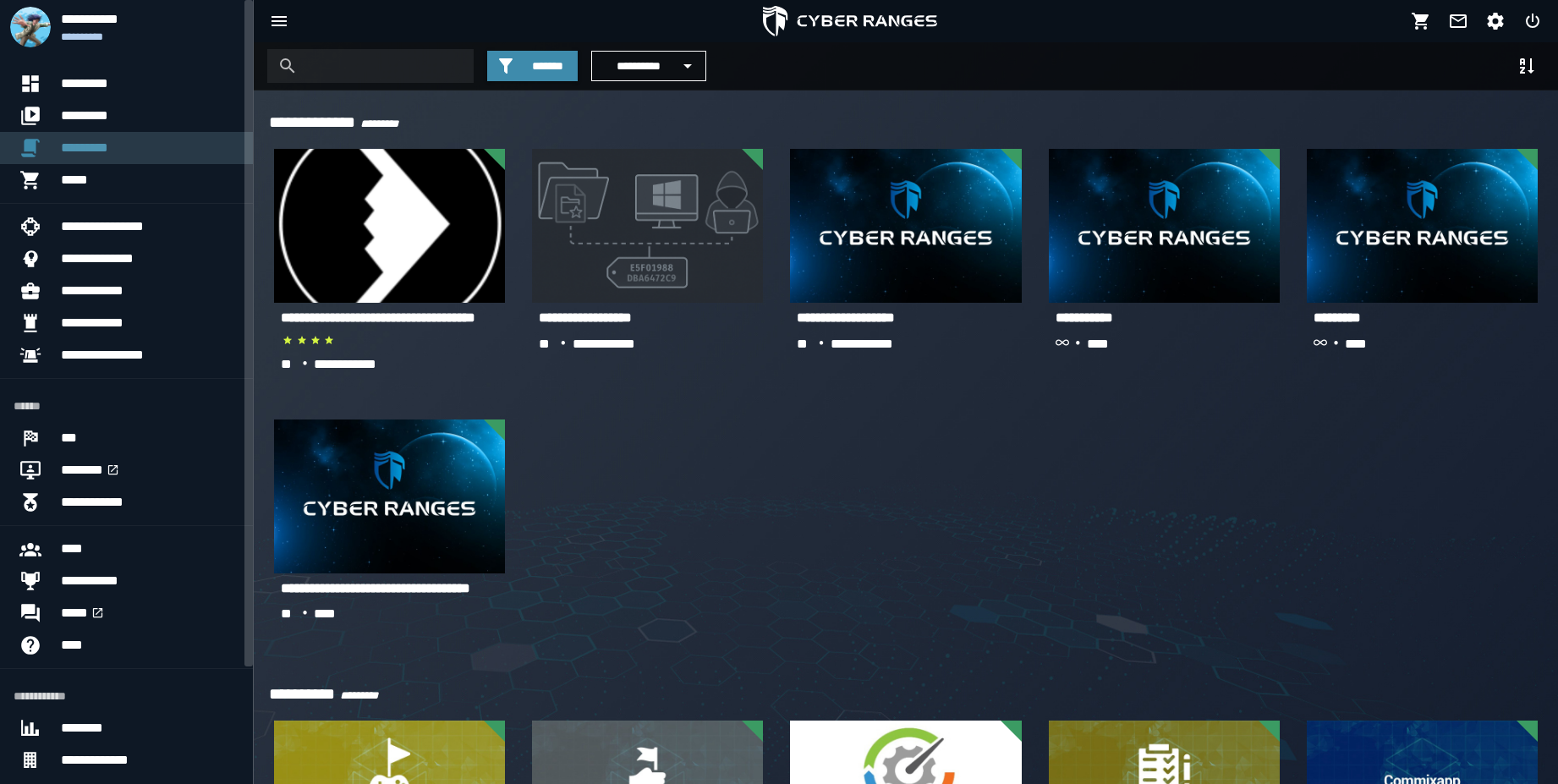 click on "*********" at bounding box center (150, 148) 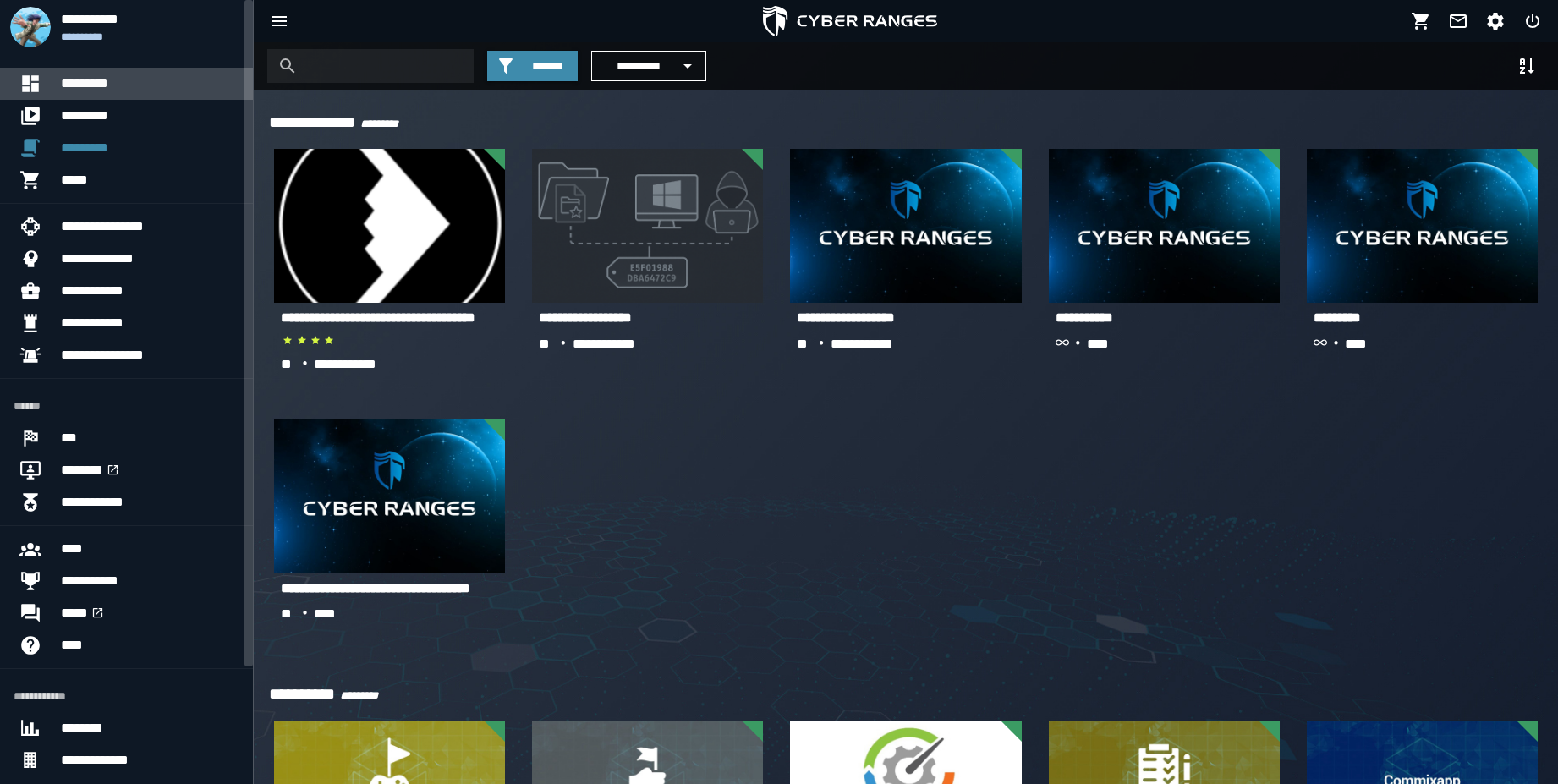 click on "*********" at bounding box center (150, 84) 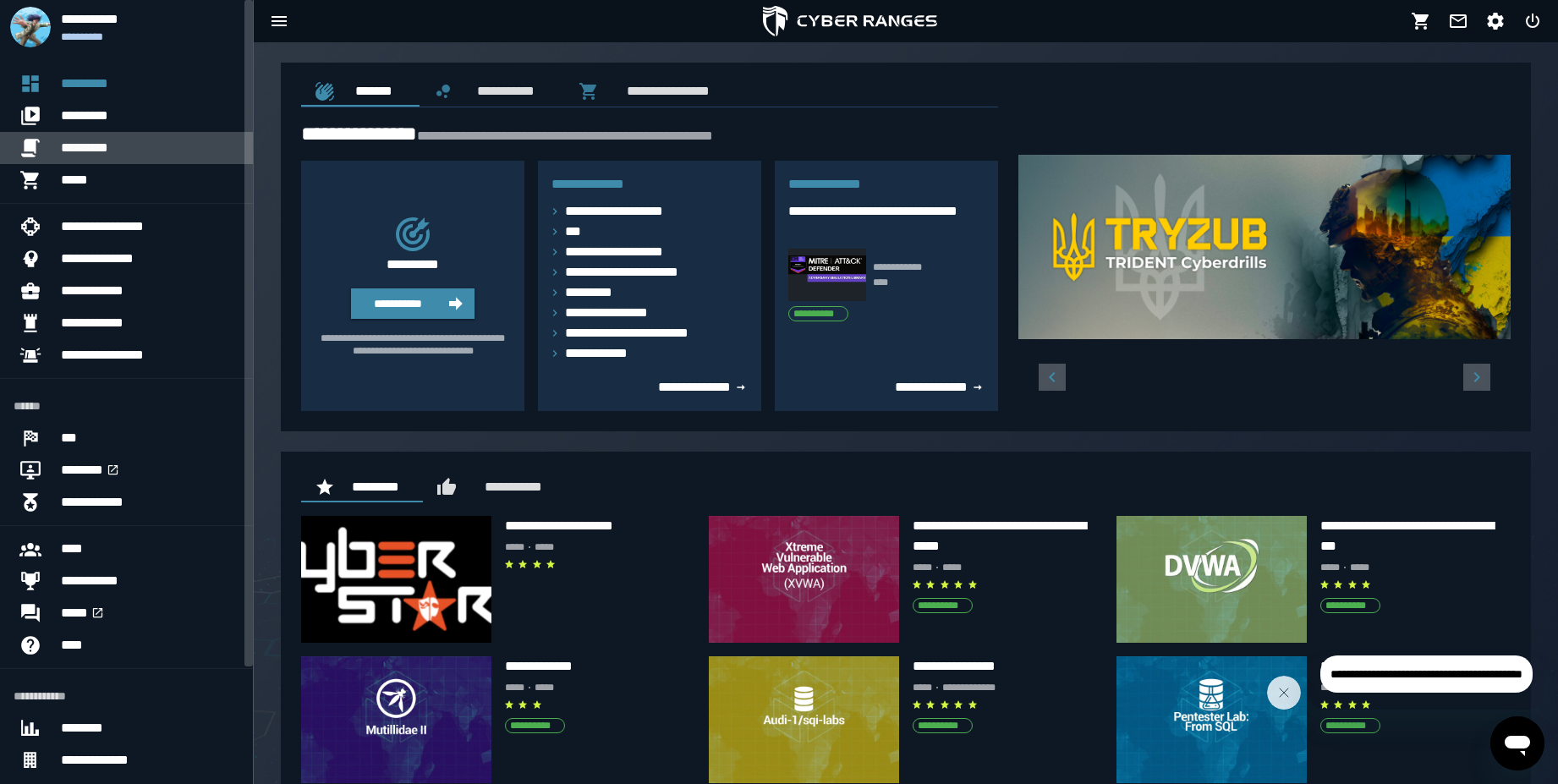 click on "*********" at bounding box center (150, 148) 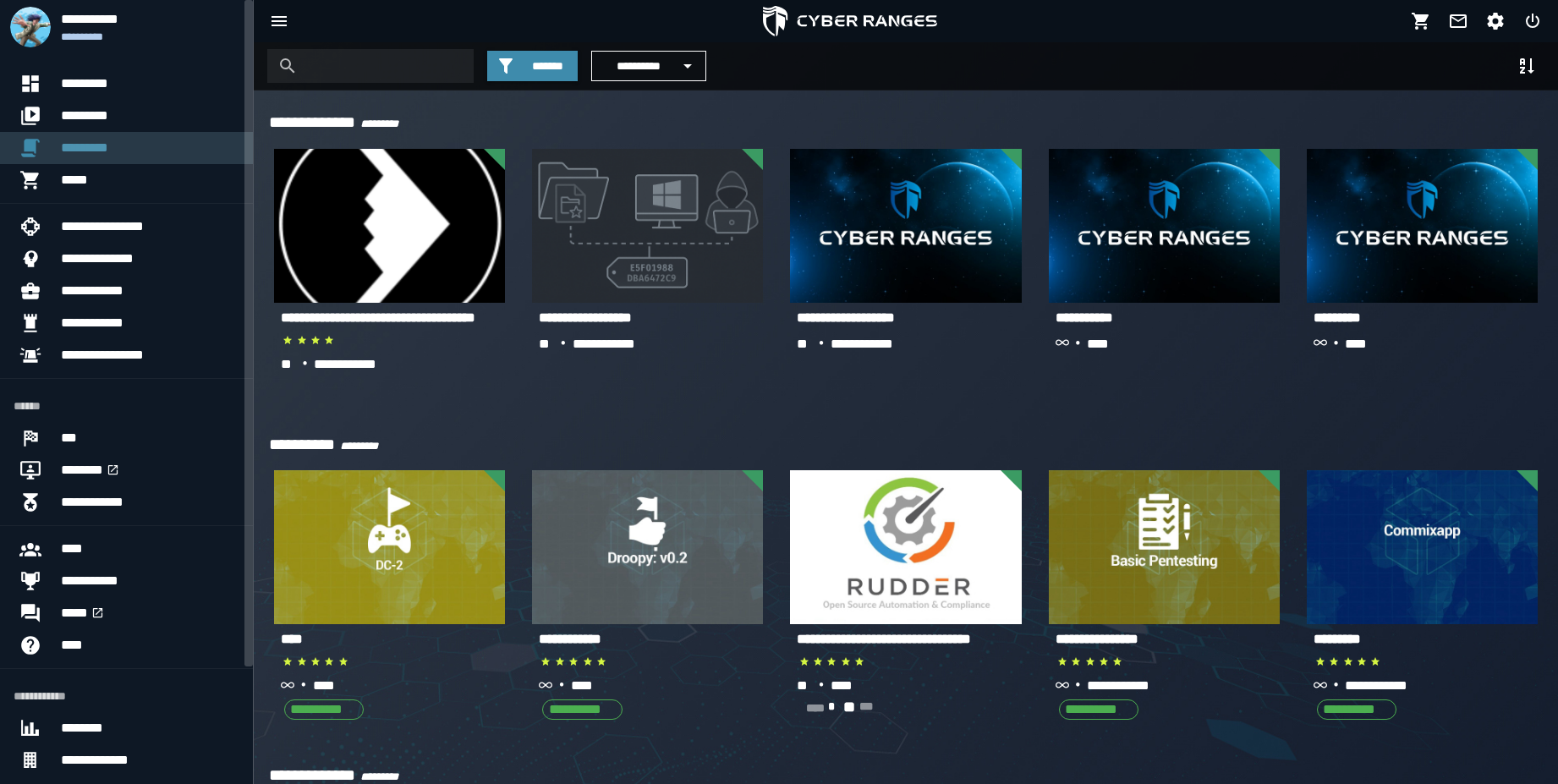click on "*********" at bounding box center [150, 148] 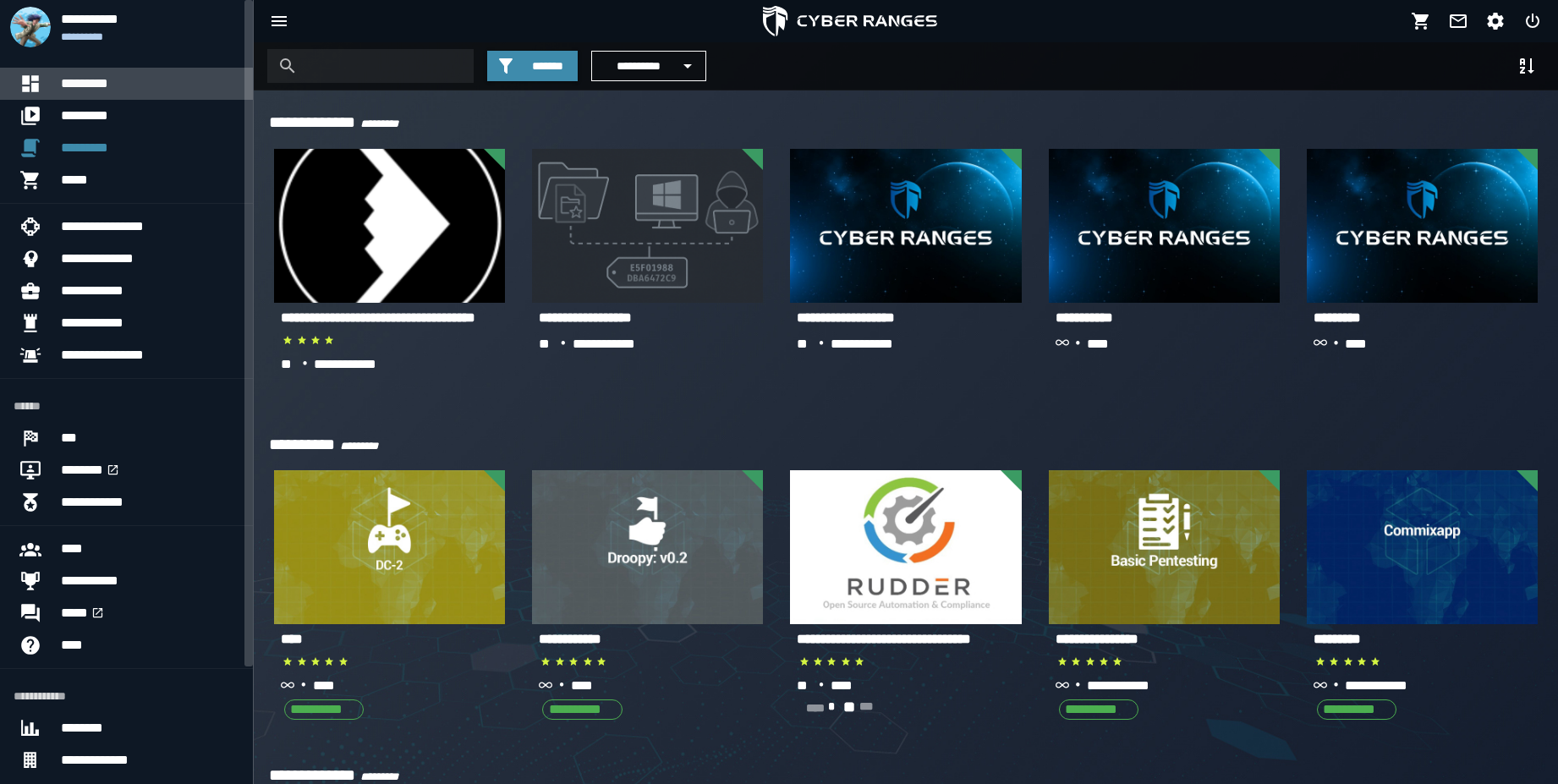 click on "*********" at bounding box center [150, 84] 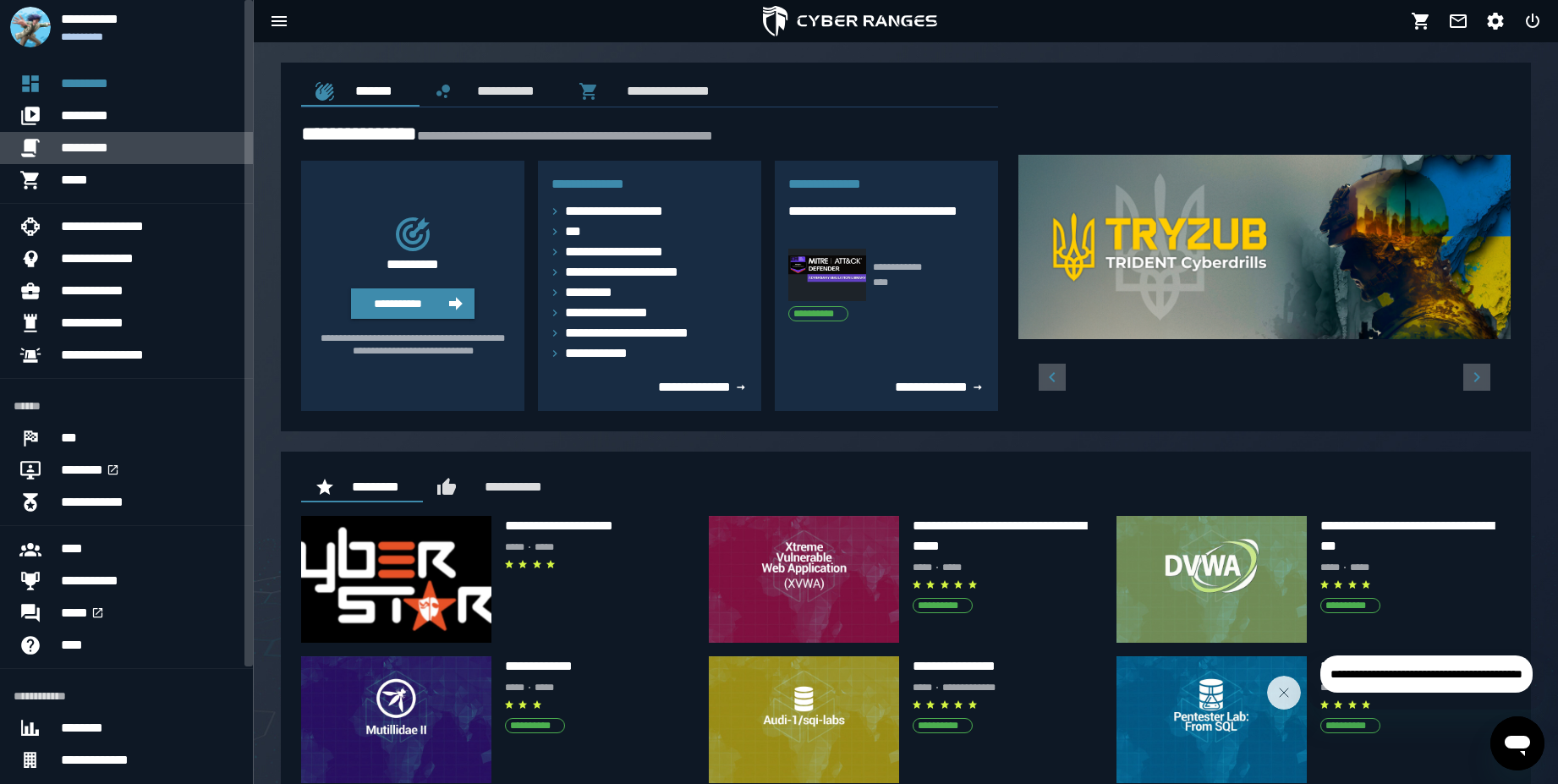 click on "*********" at bounding box center [150, 148] 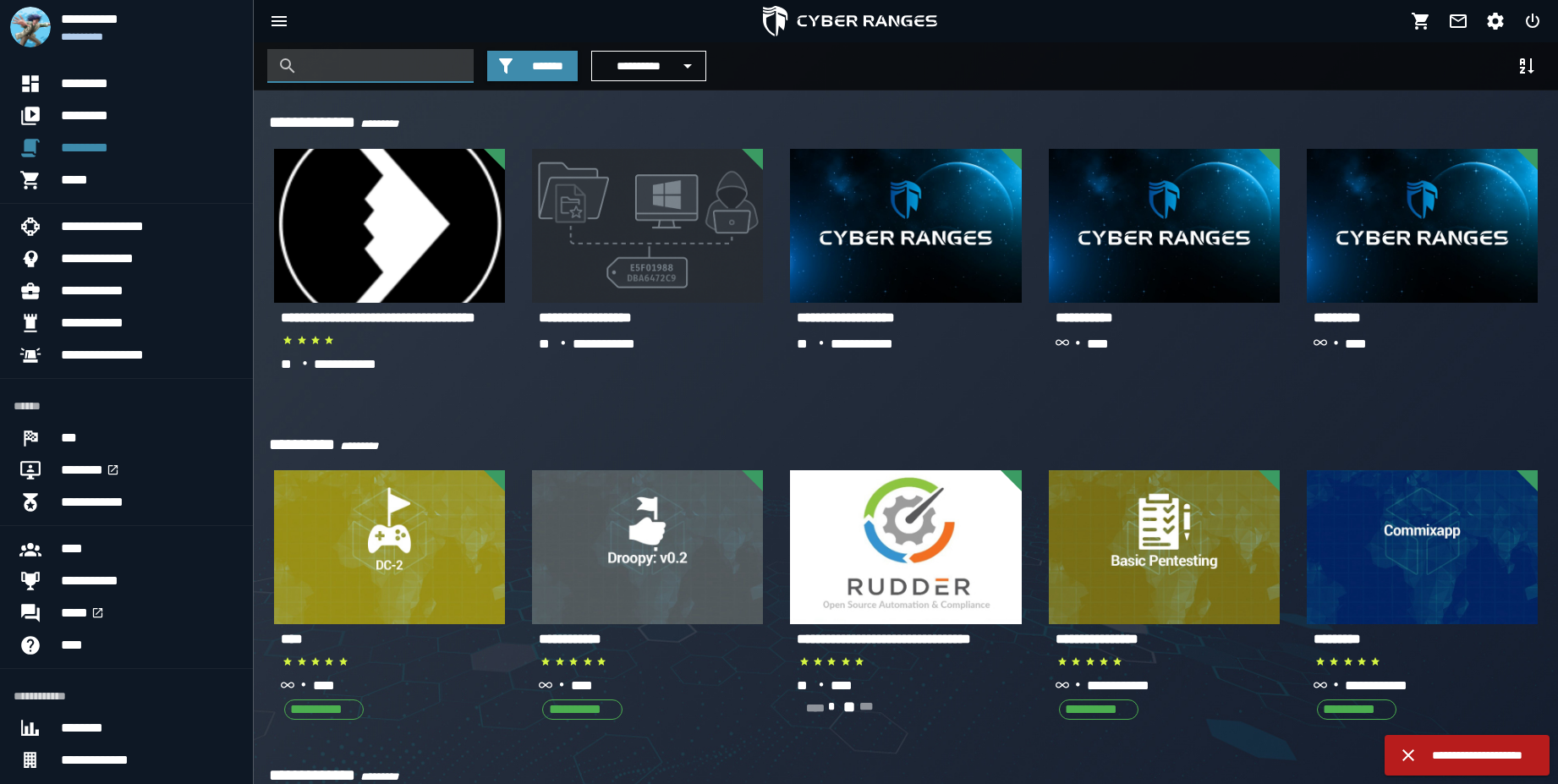 click at bounding box center (383, 66) 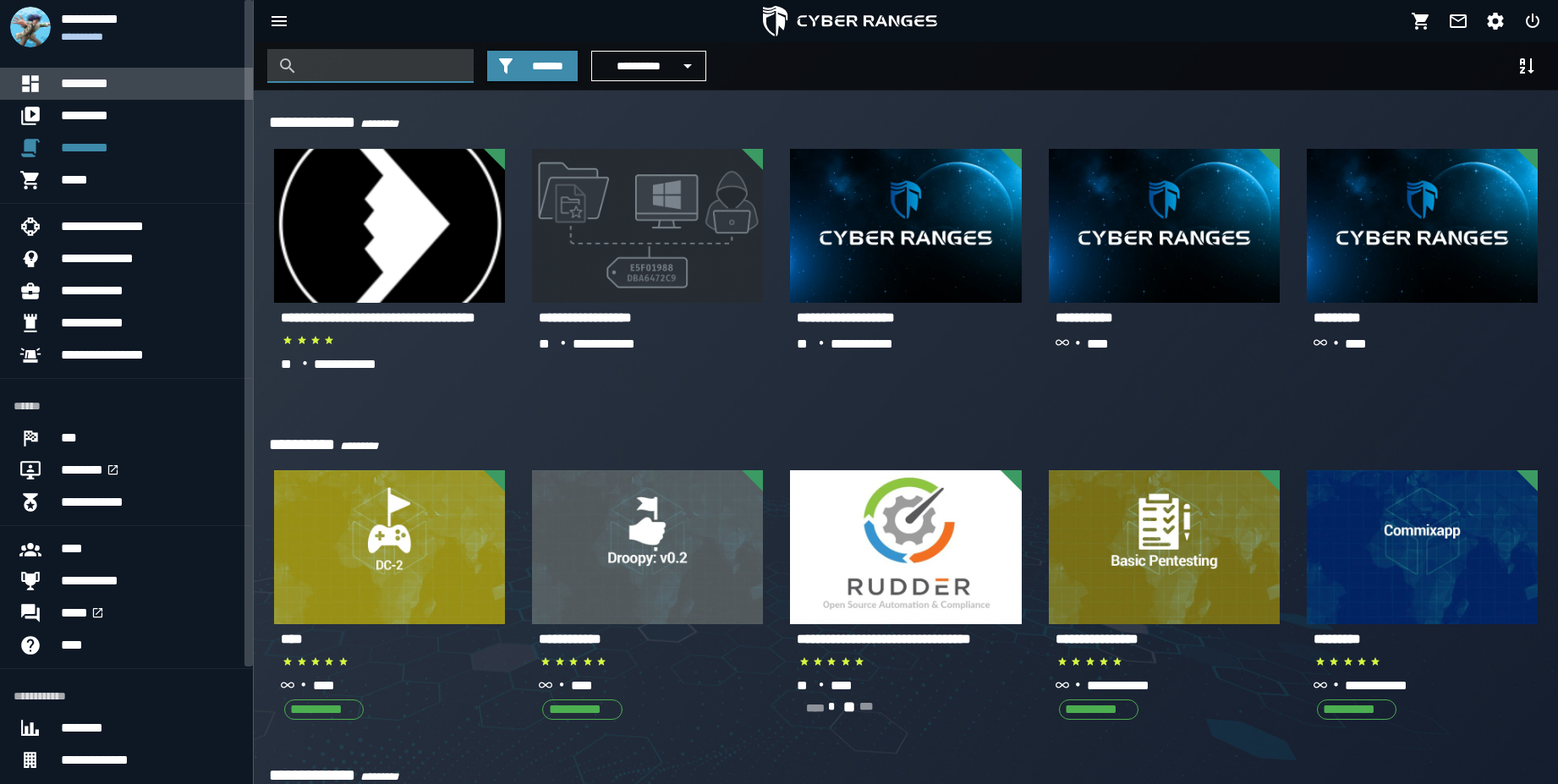 click on "*********" at bounding box center [150, 84] 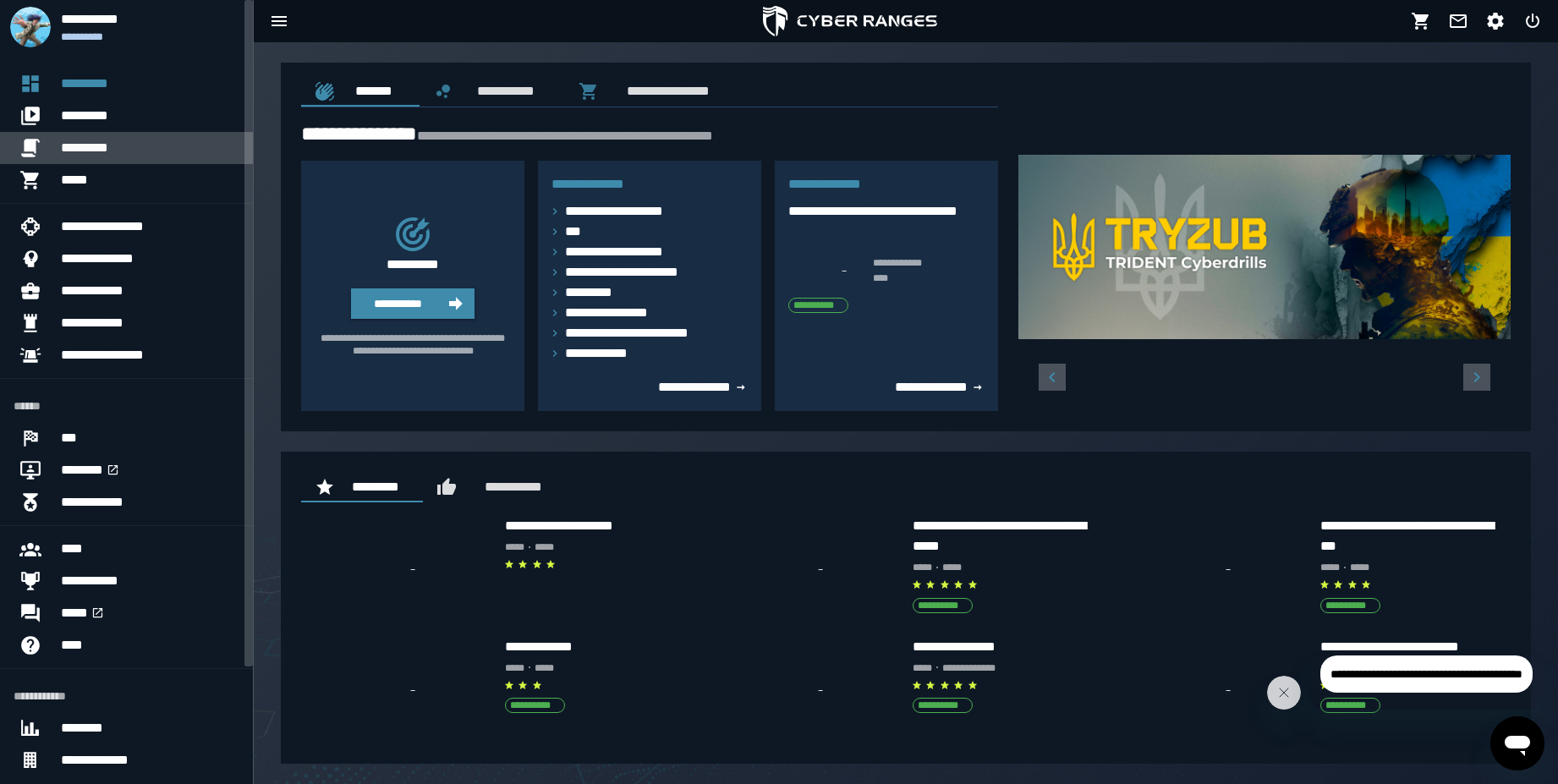 click on "*********" at bounding box center [150, 148] 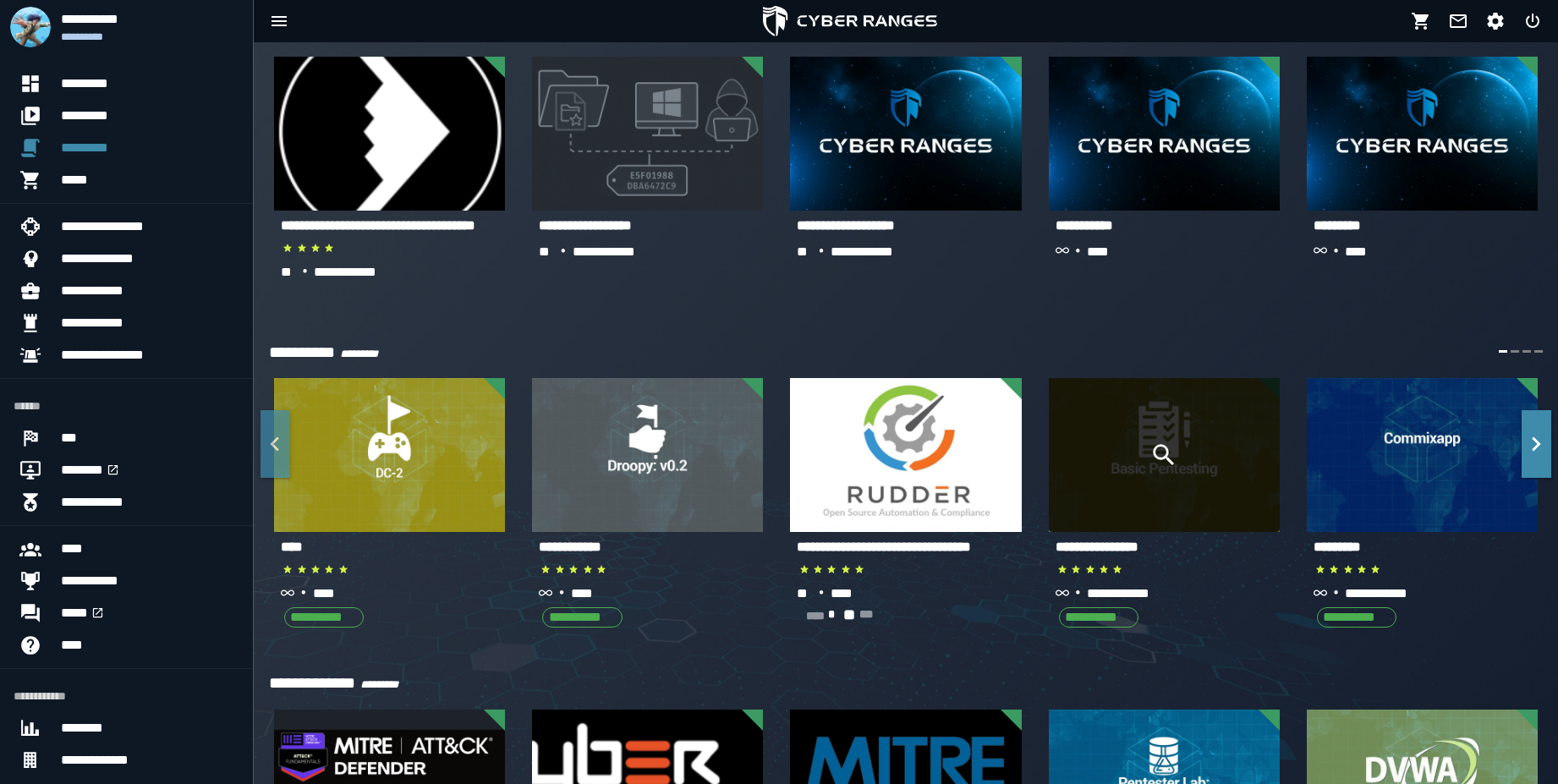 scroll, scrollTop: 0, scrollLeft: 0, axis: both 